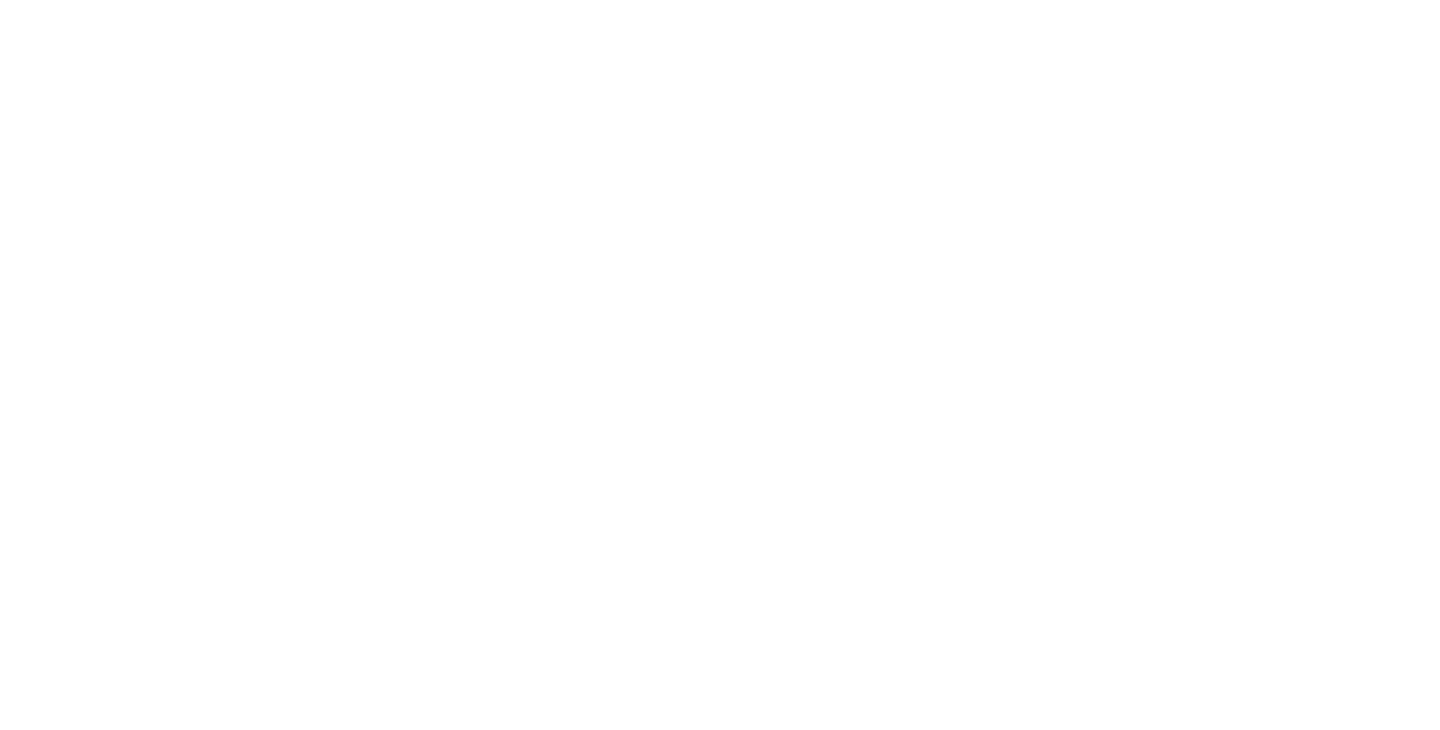 scroll, scrollTop: 0, scrollLeft: 0, axis: both 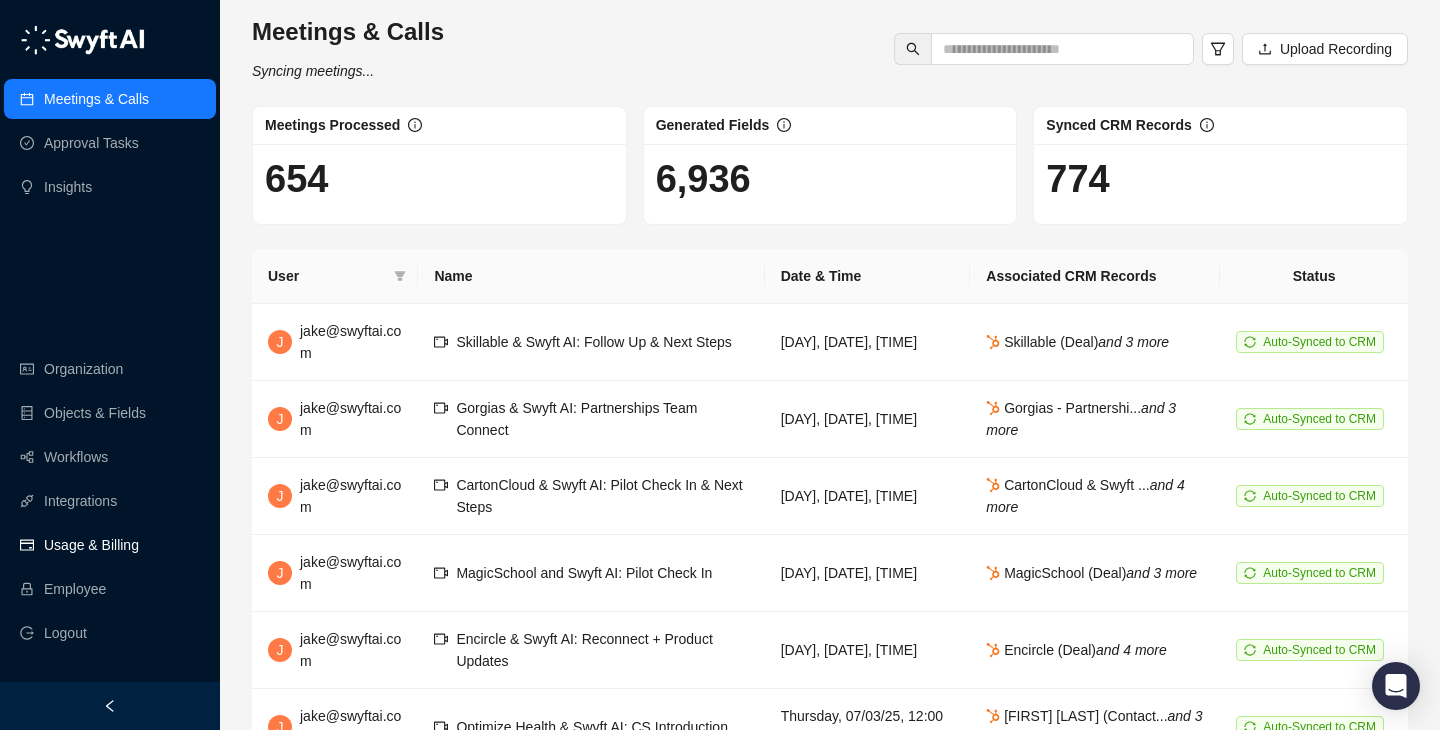 click on "Usage & Billing" at bounding box center [91, 545] 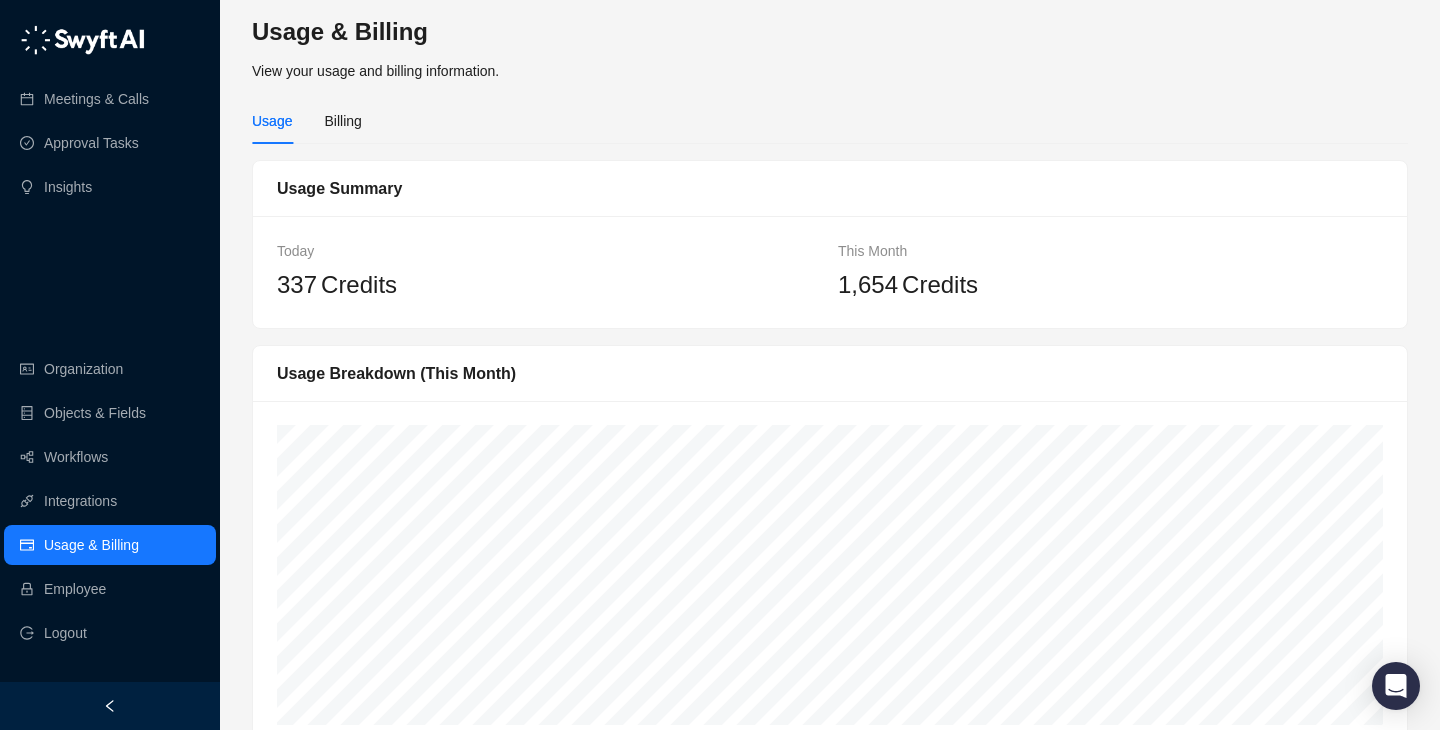 scroll, scrollTop: 10, scrollLeft: 0, axis: vertical 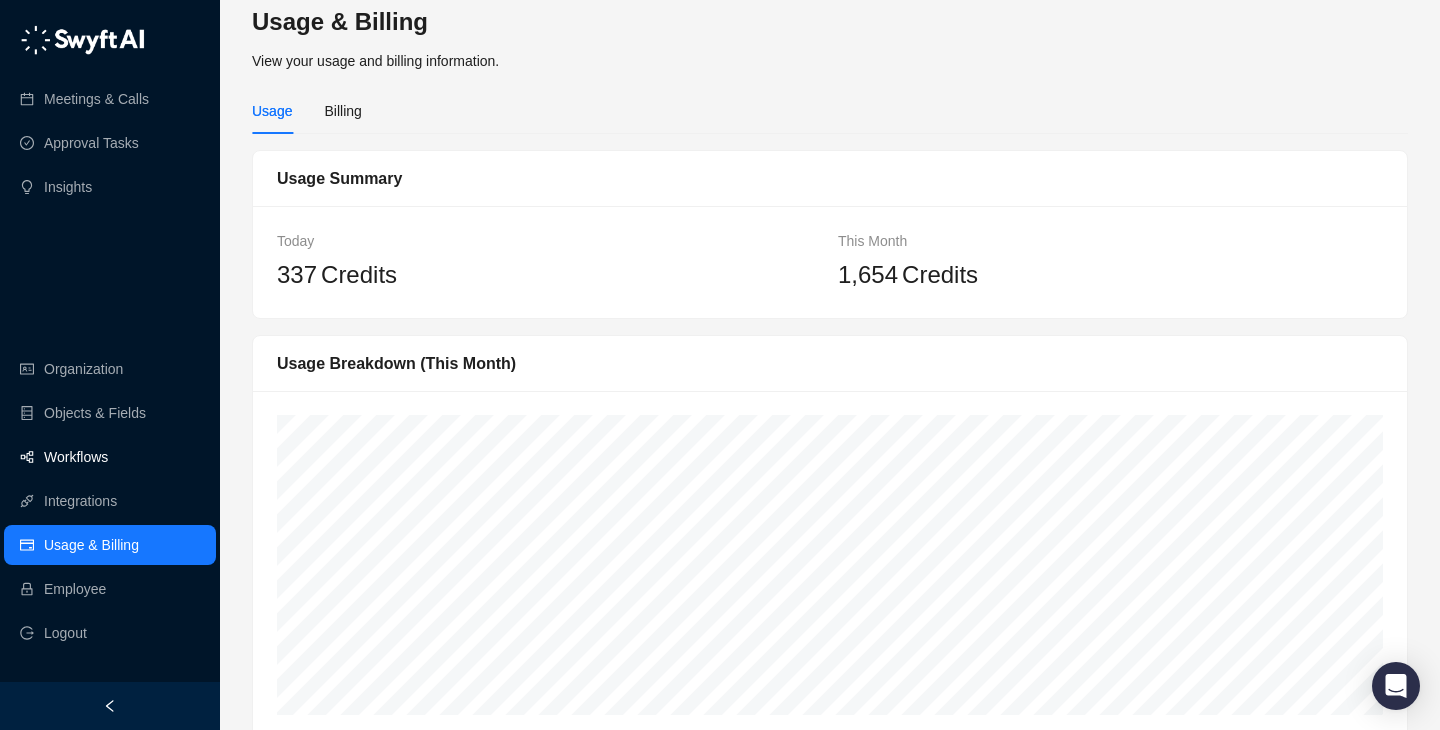 click on "Workflows" at bounding box center [110, 457] 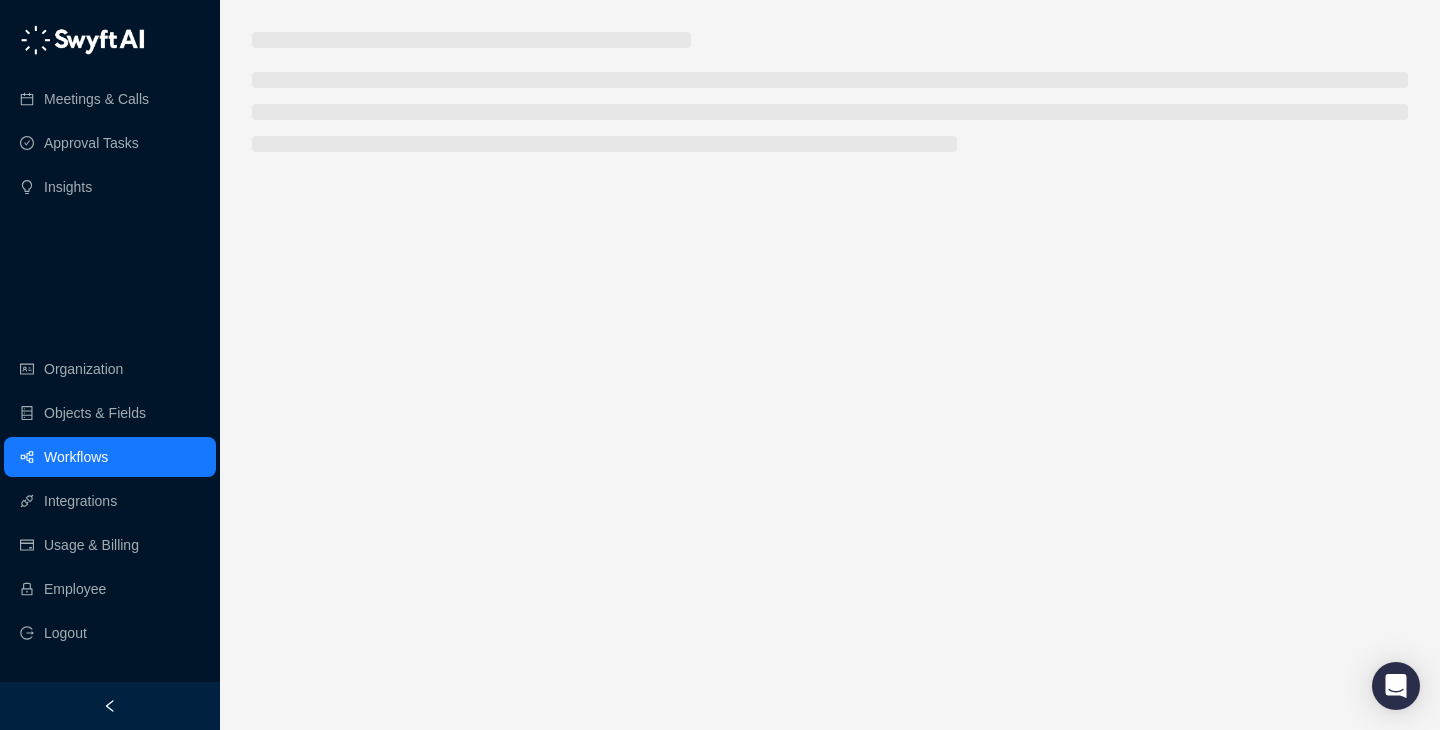 scroll, scrollTop: 0, scrollLeft: 0, axis: both 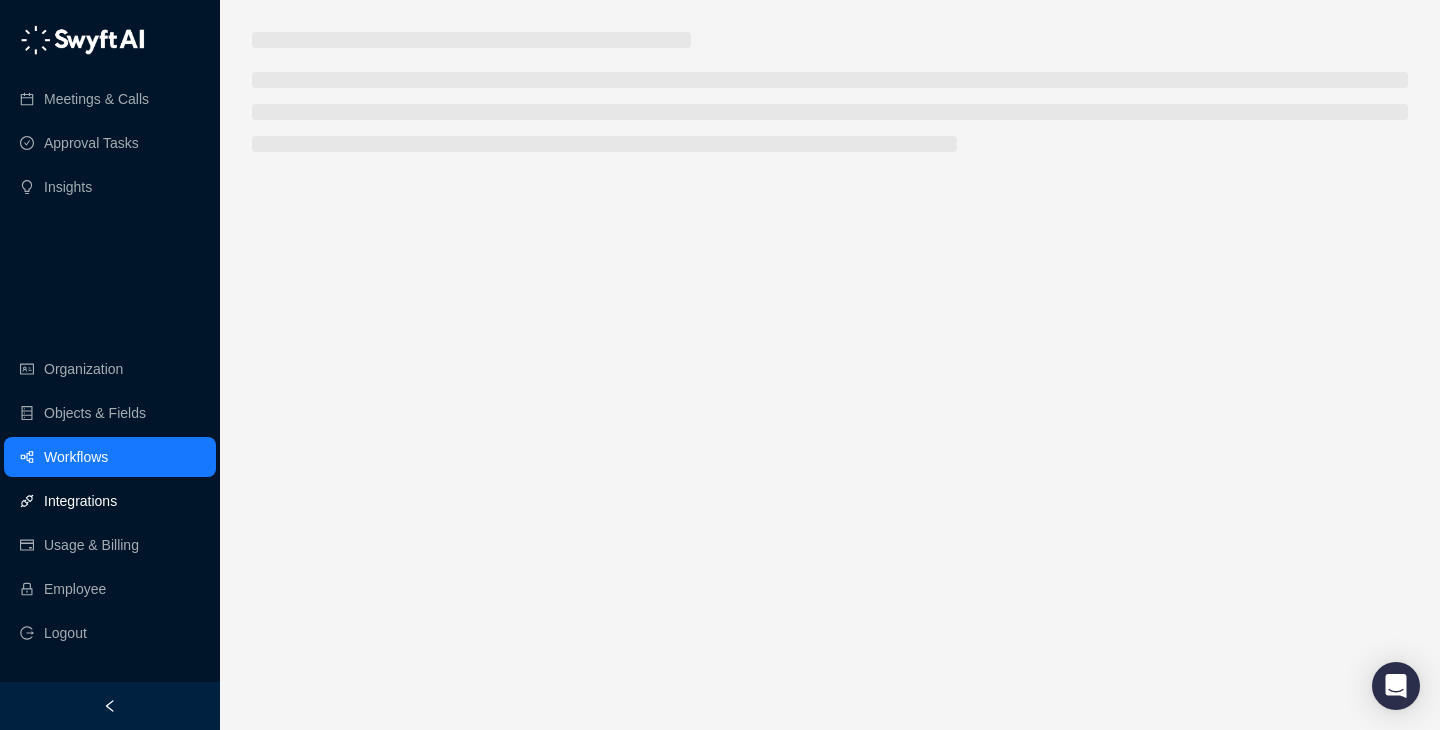 click on "Integrations" at bounding box center [110, 501] 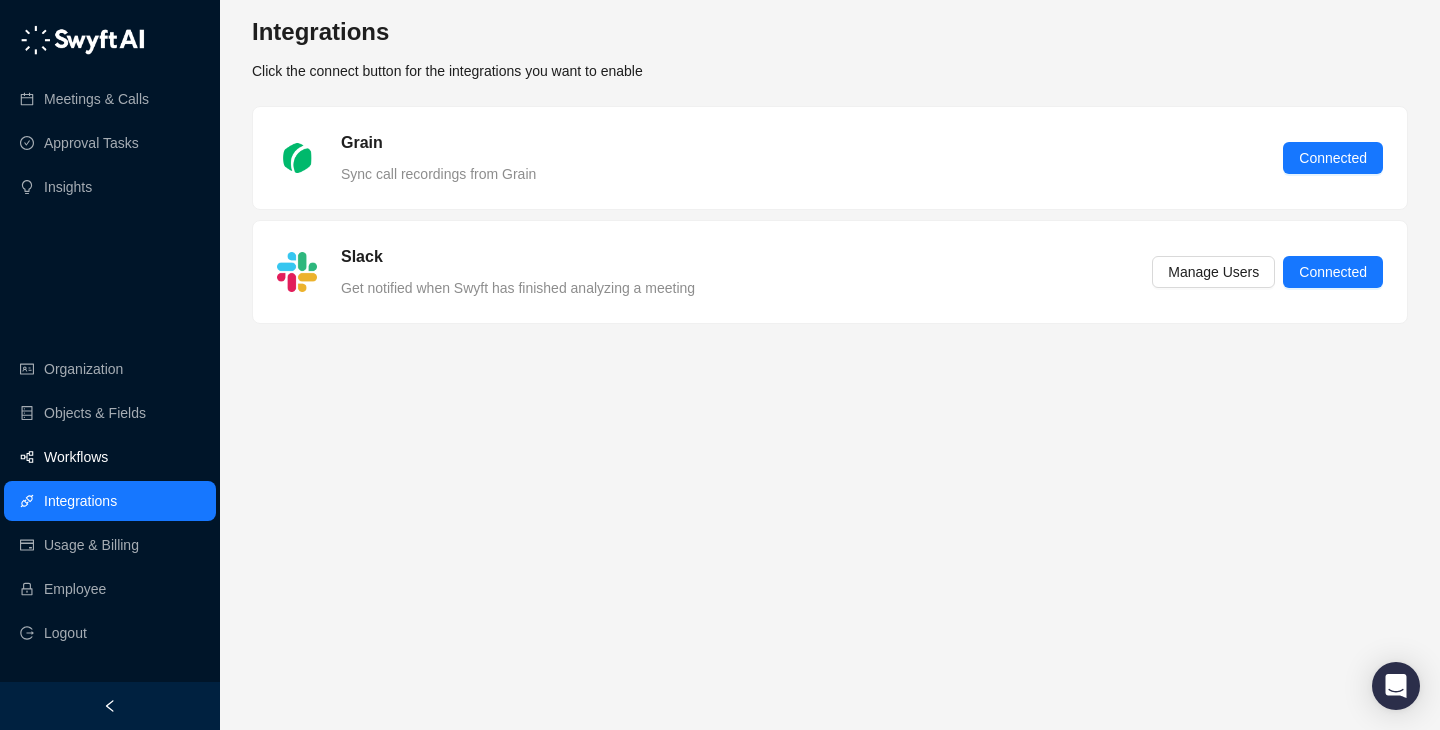 click on "Workflows" at bounding box center (110, 187) 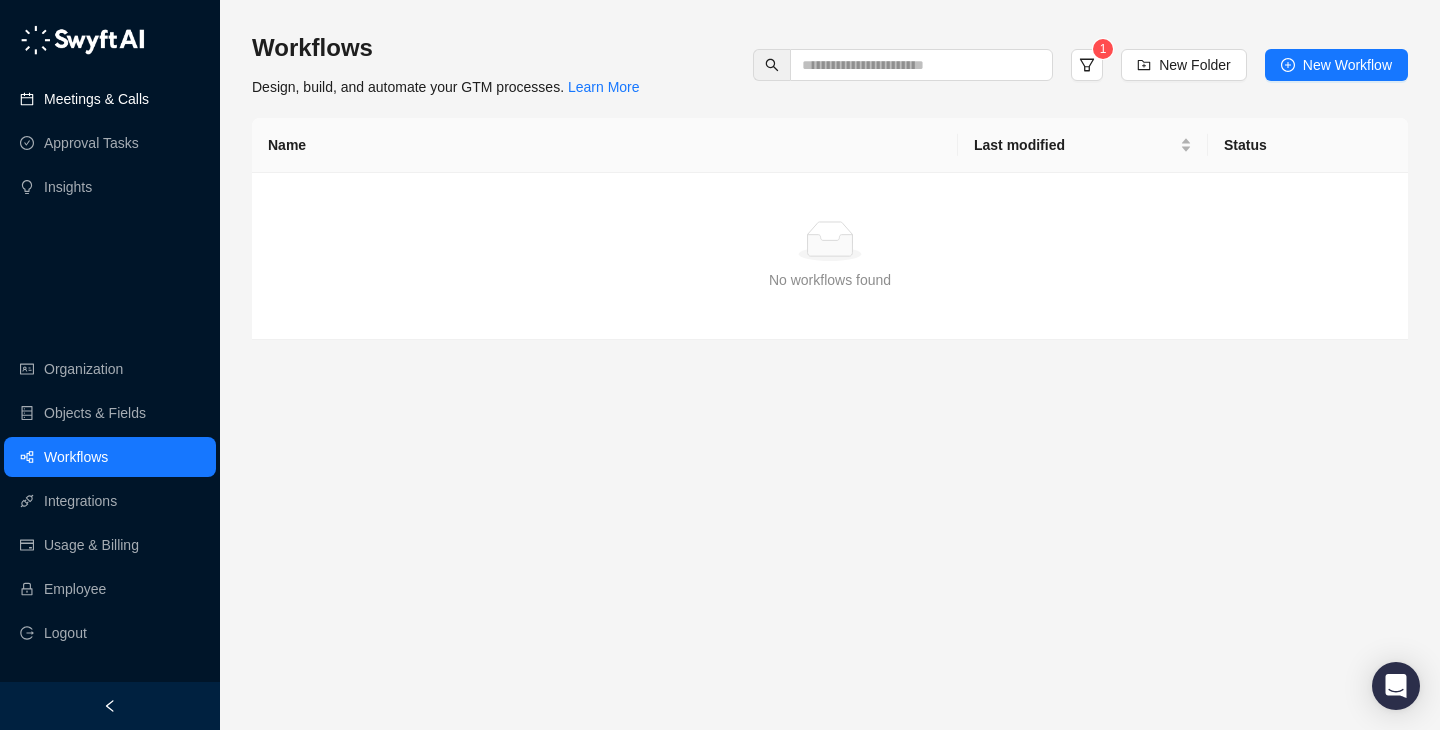 click on "Meetings & Calls" at bounding box center (96, 99) 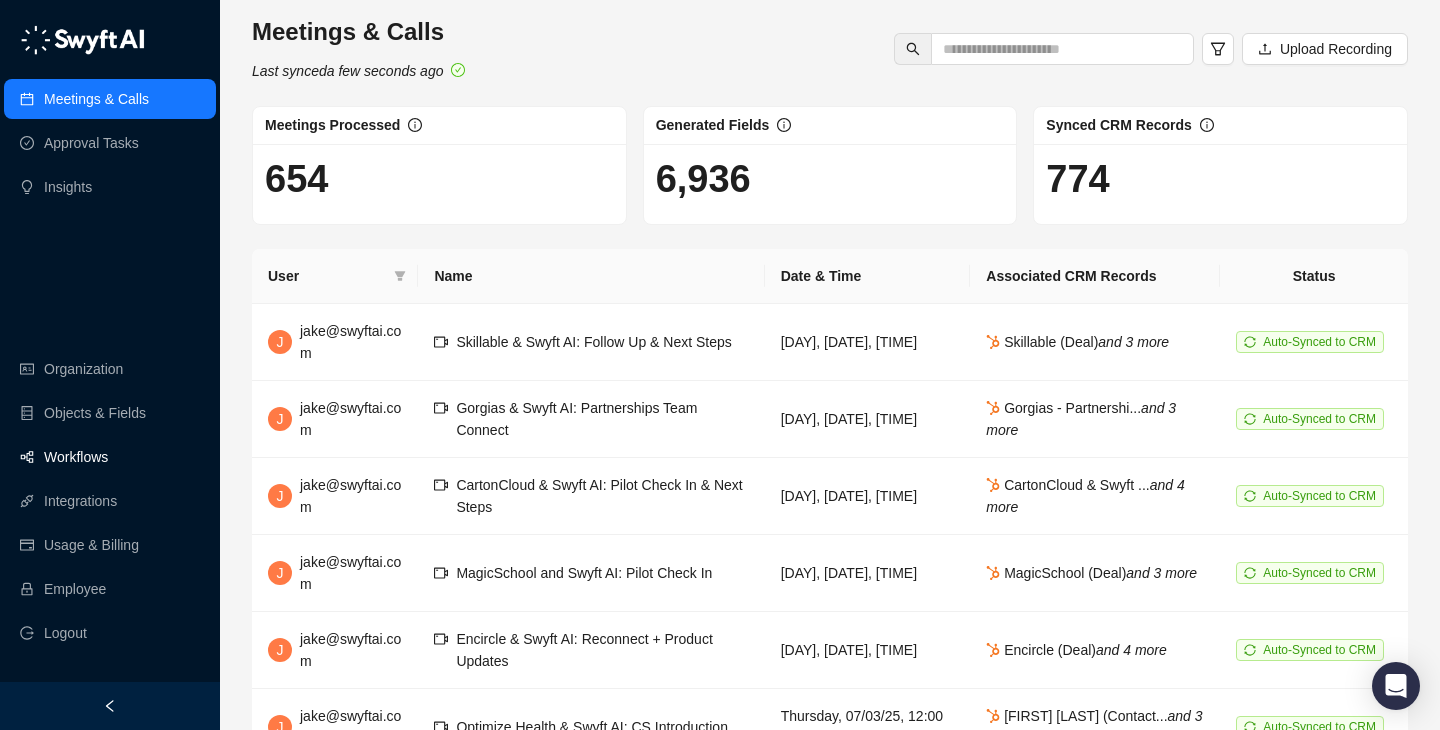 click on "Workflows" at bounding box center [110, 457] 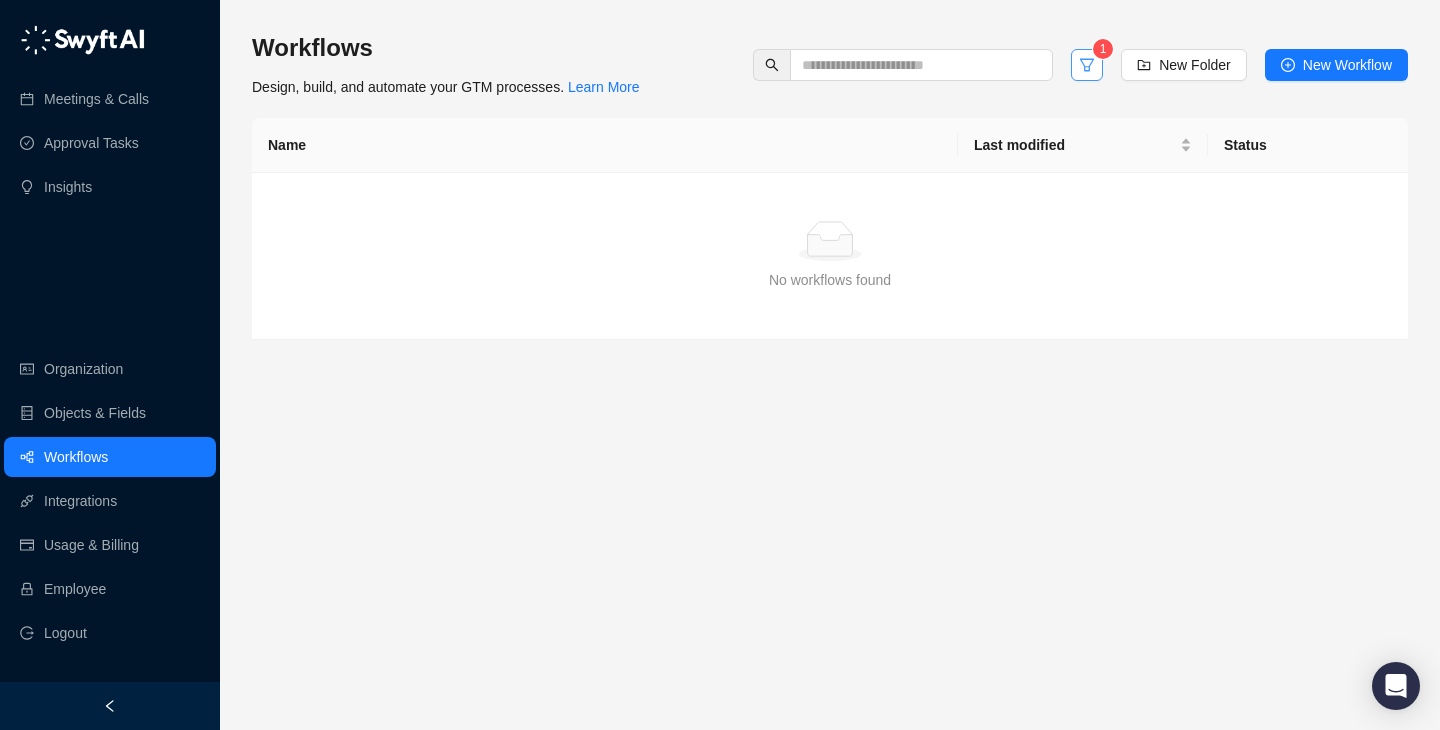 click at bounding box center [1087, 65] 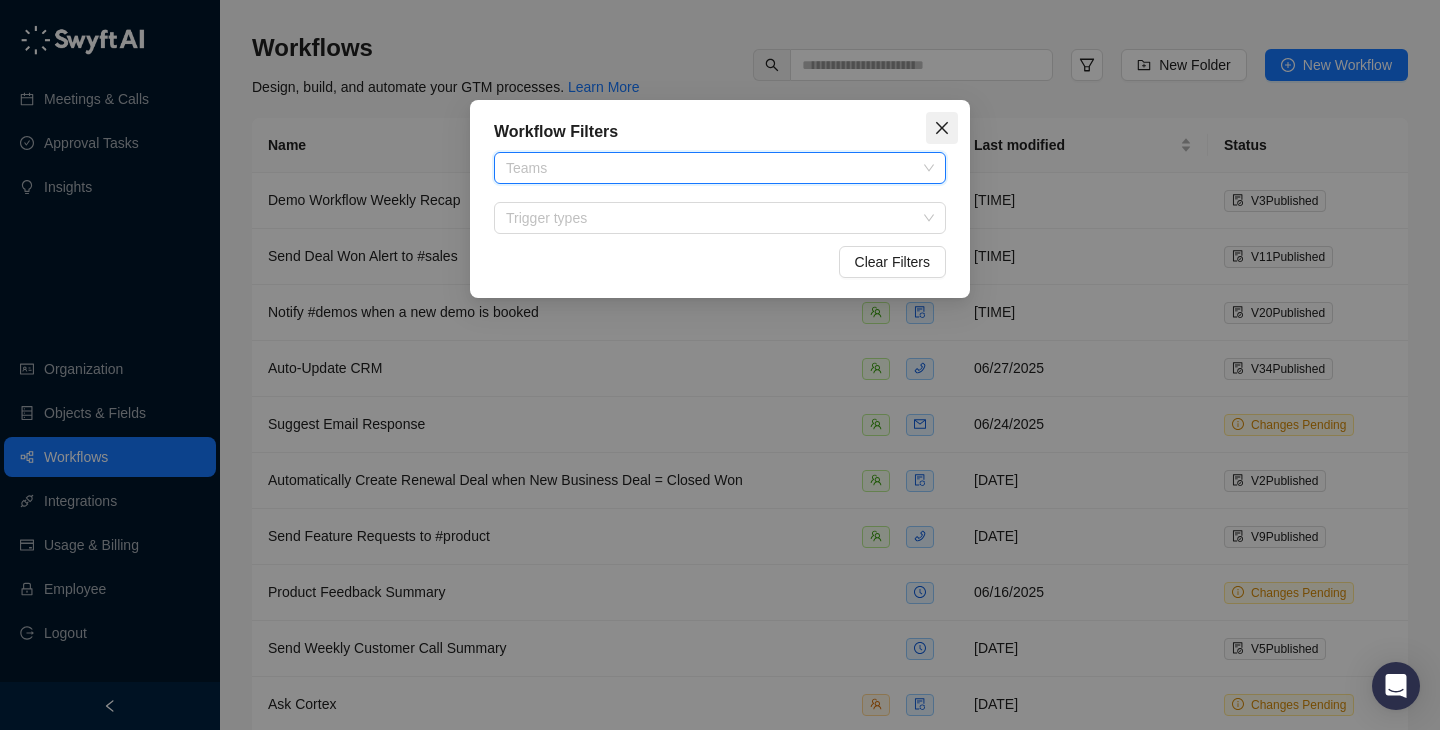 click at bounding box center [942, 128] 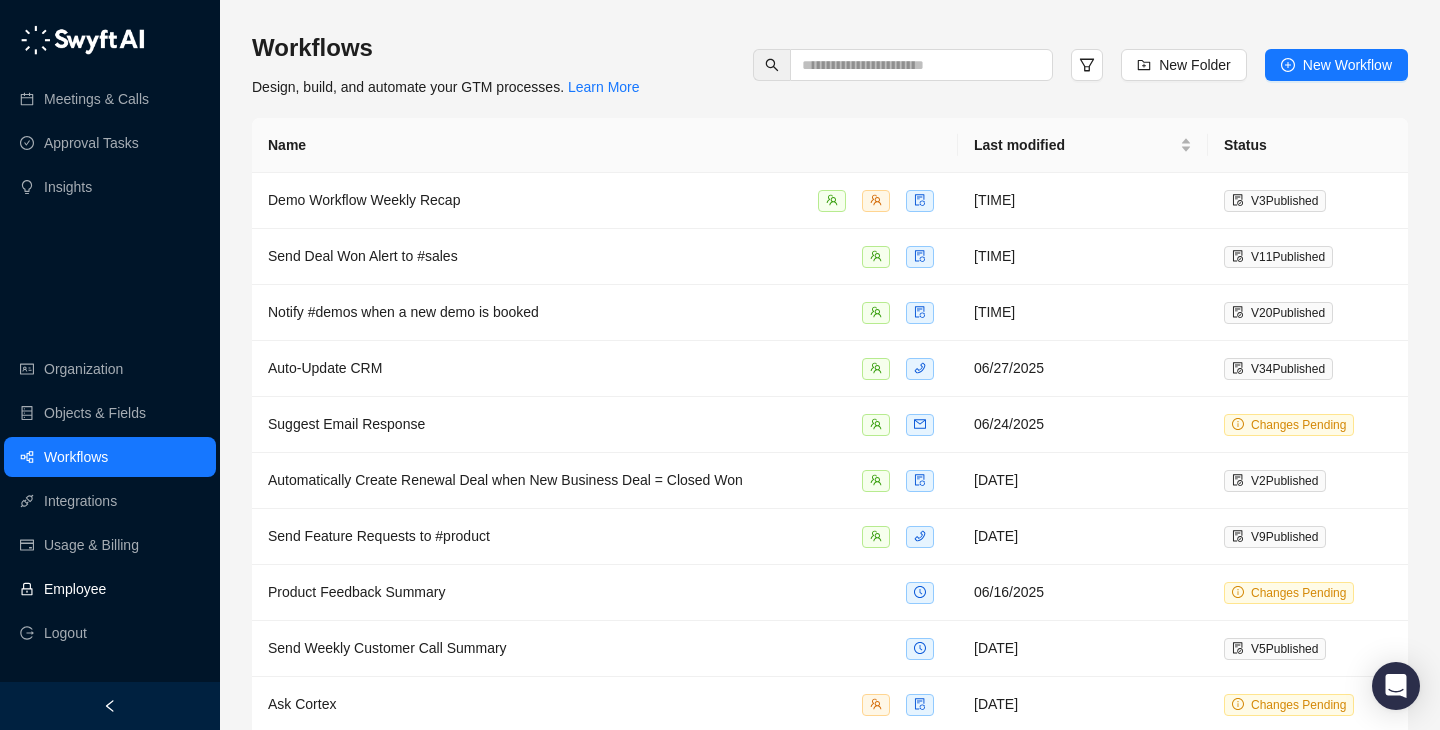 click on "Employee" at bounding box center [110, 589] 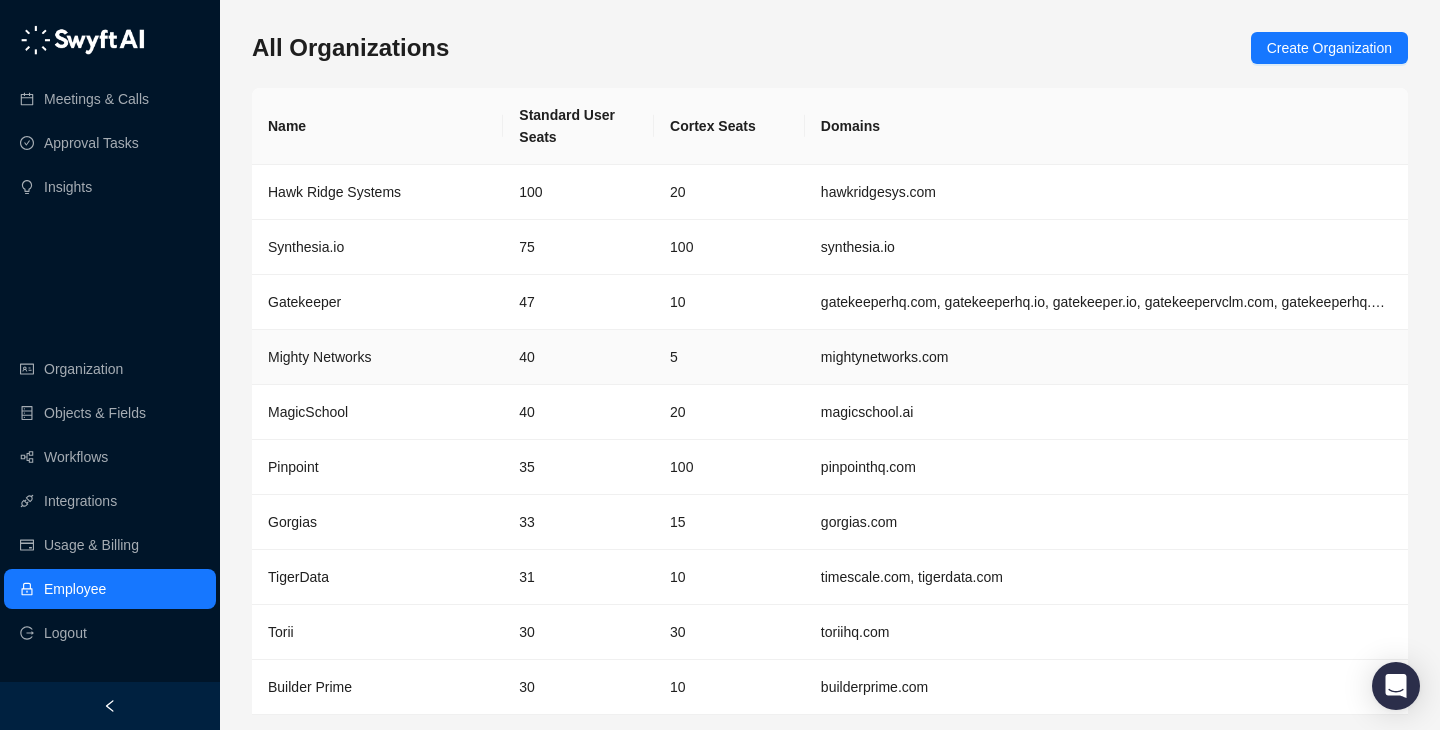 scroll, scrollTop: 65, scrollLeft: 0, axis: vertical 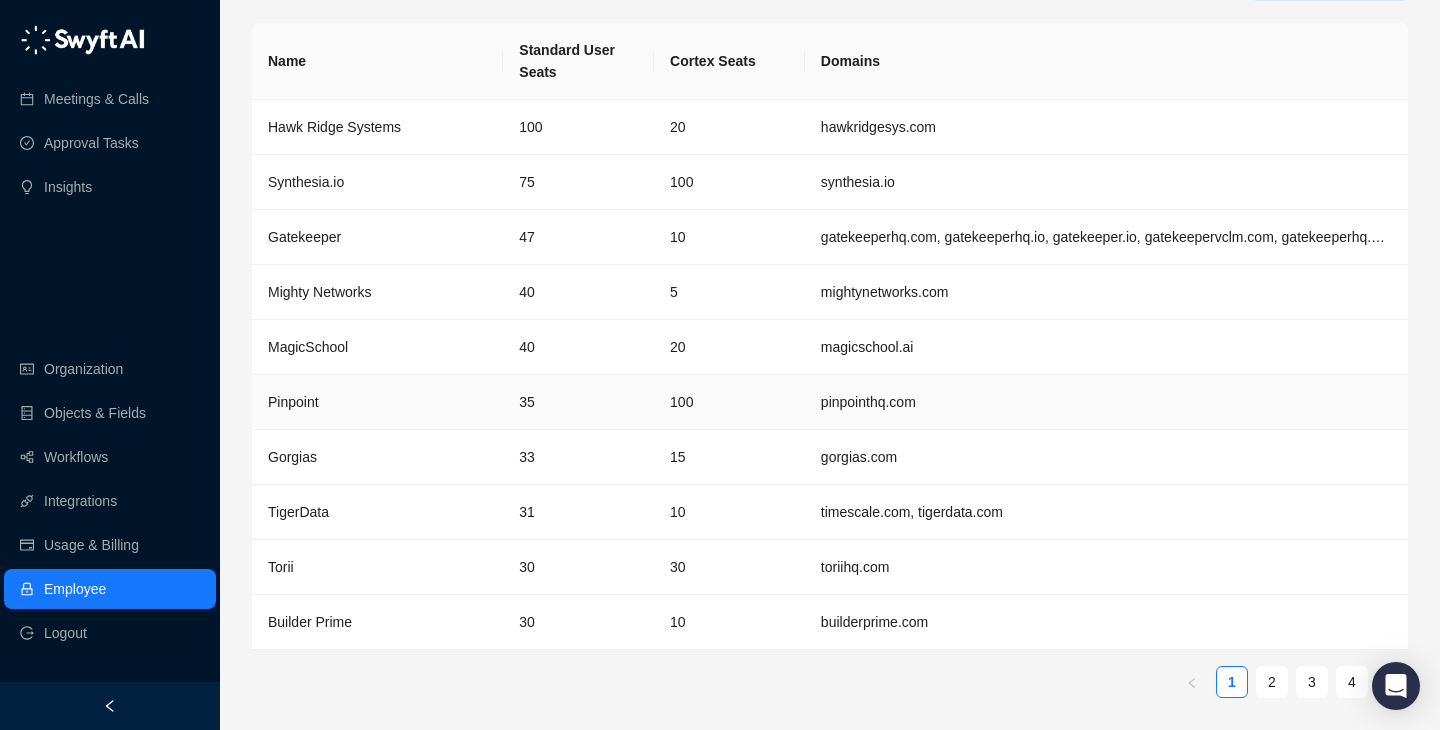 click on "pinpointhq.com" at bounding box center [1106, 402] 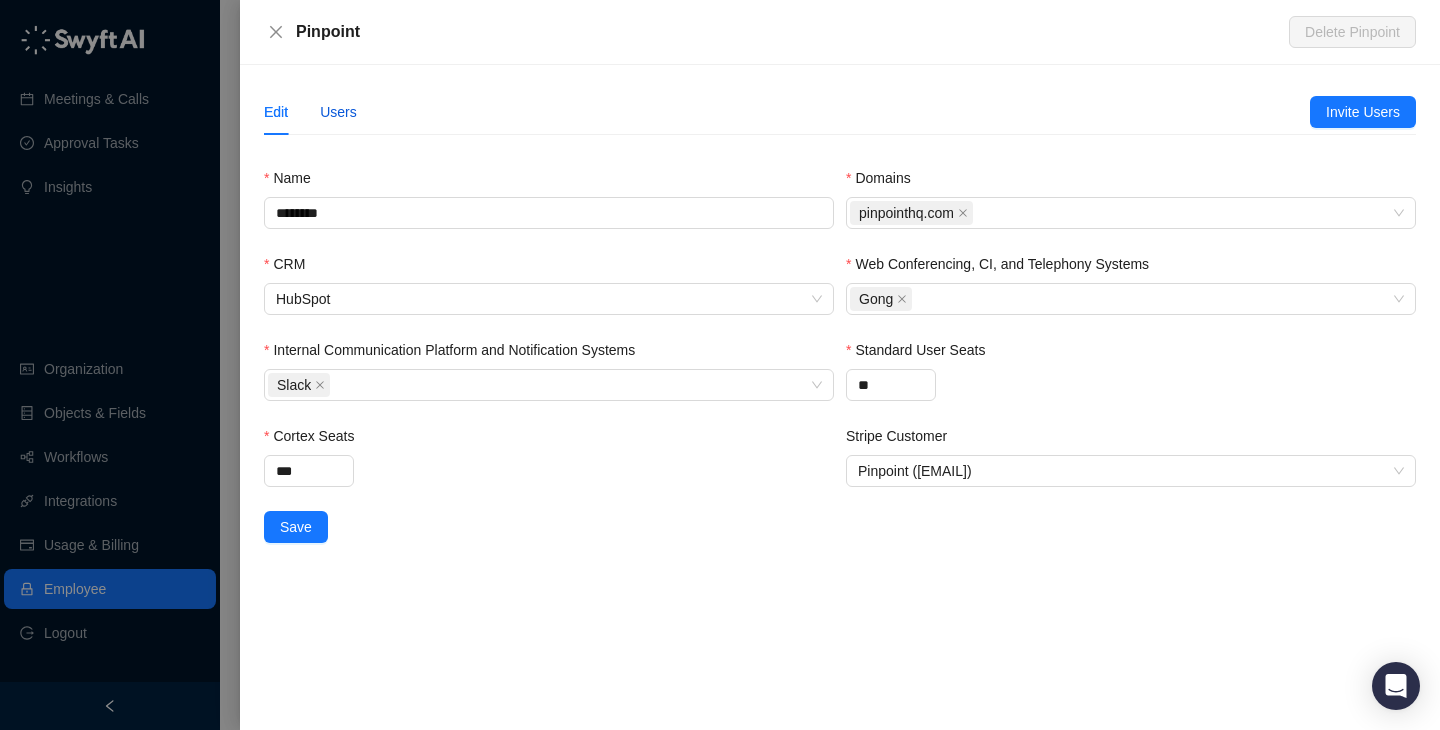 click on "Users" at bounding box center [338, 112] 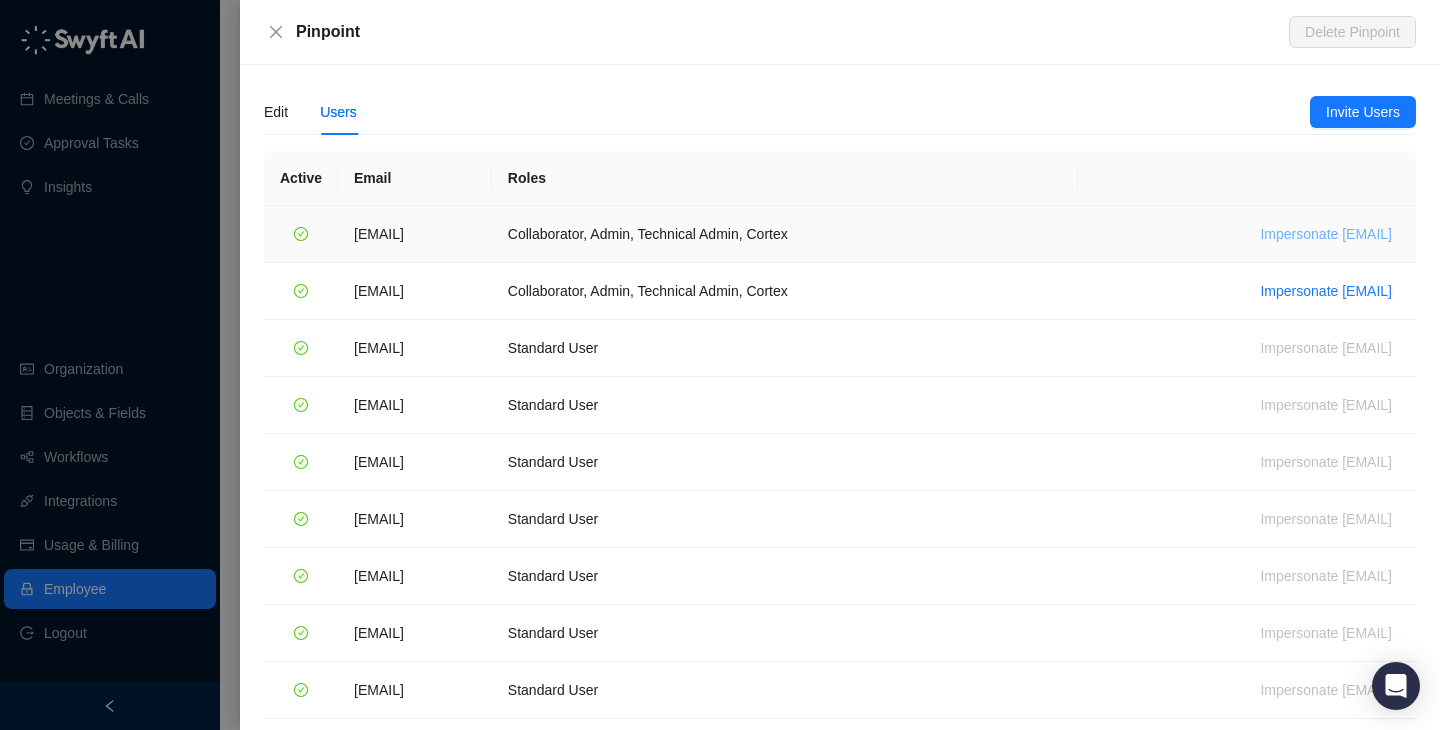 click on "Impersonate [EMAIL]" at bounding box center (1326, 234) 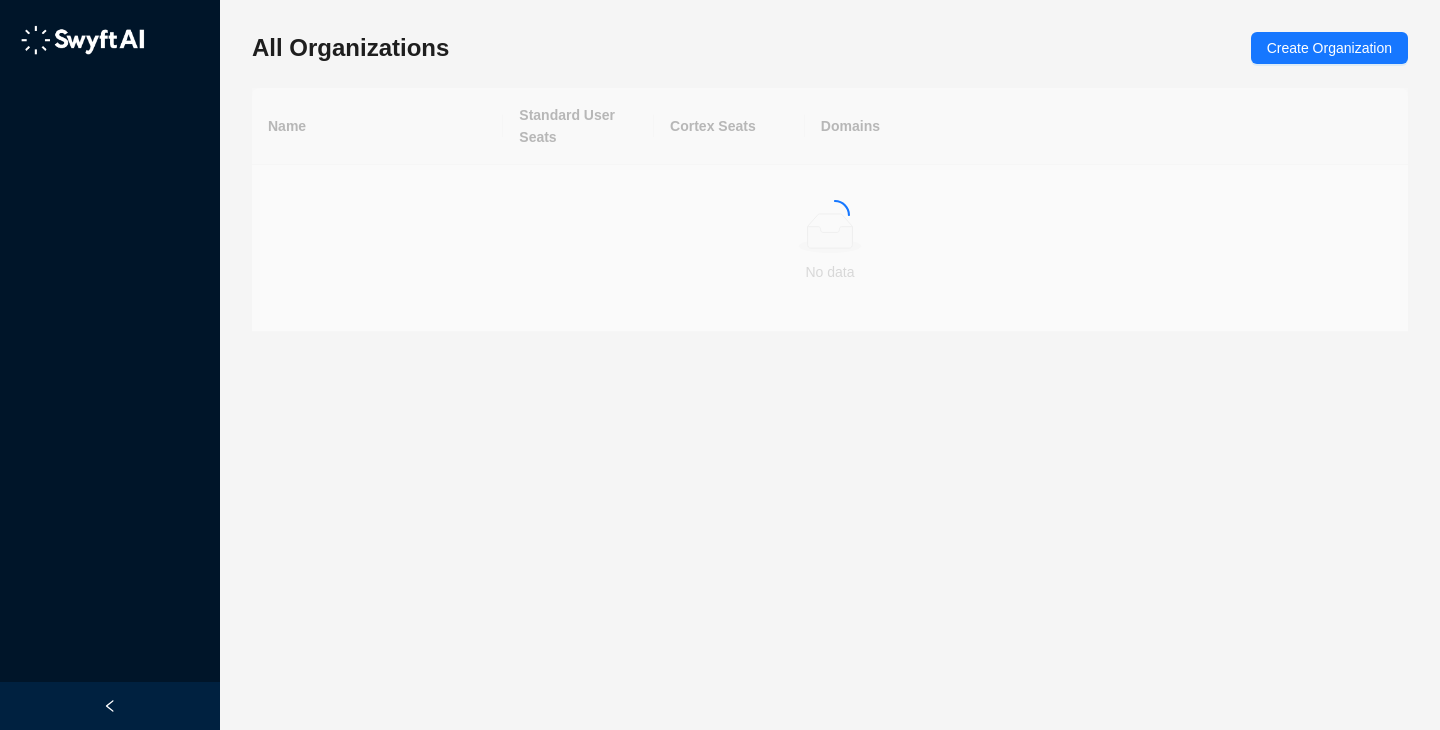 scroll, scrollTop: 0, scrollLeft: 0, axis: both 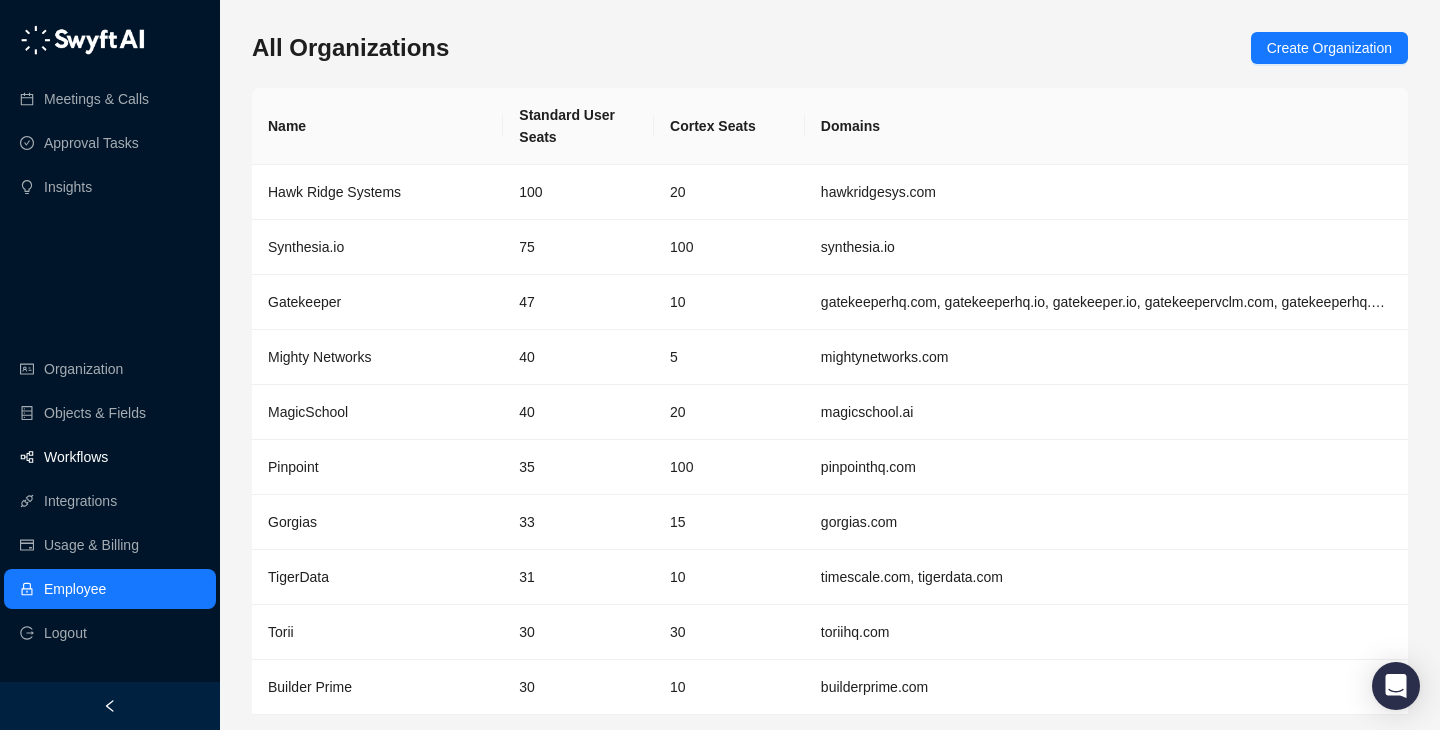 click on "Workflows" at bounding box center (110, 457) 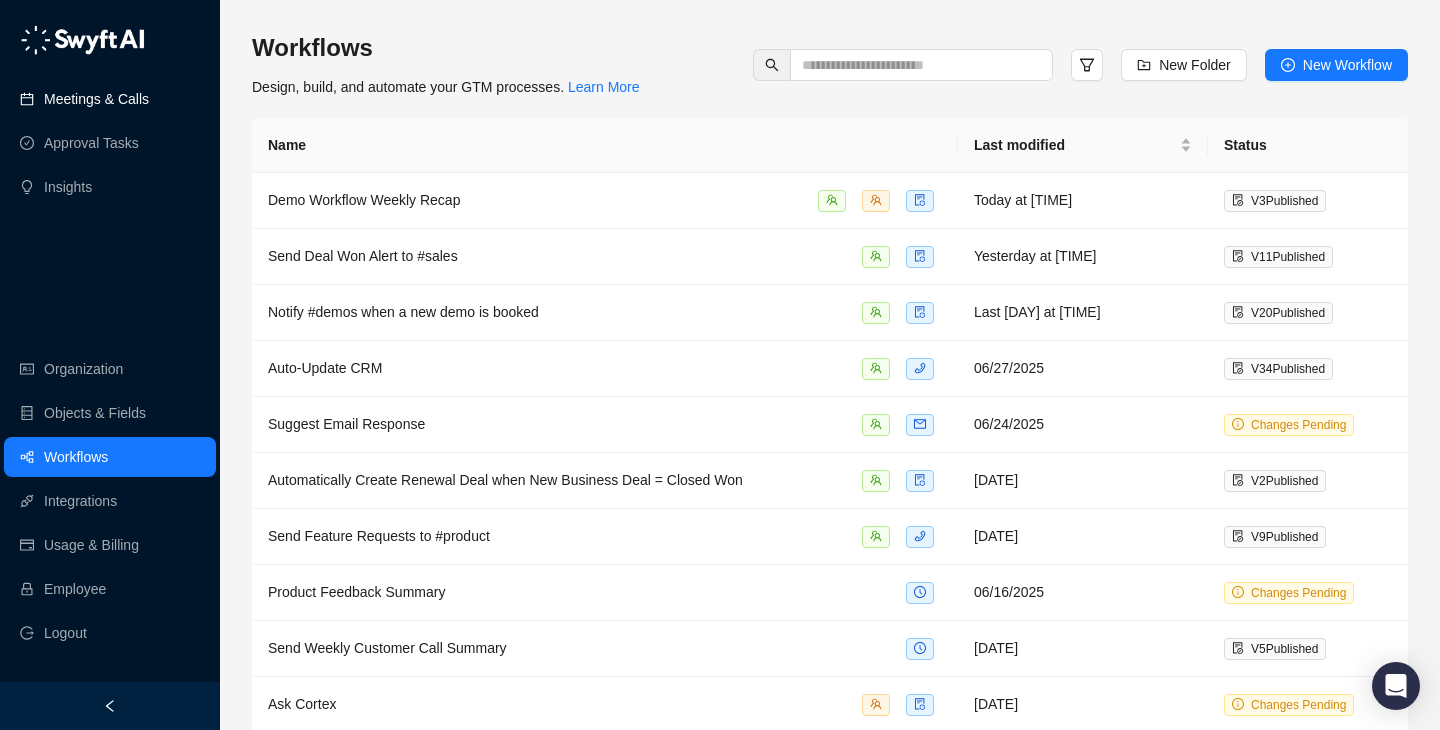 click on "Meetings & Calls" at bounding box center [110, 99] 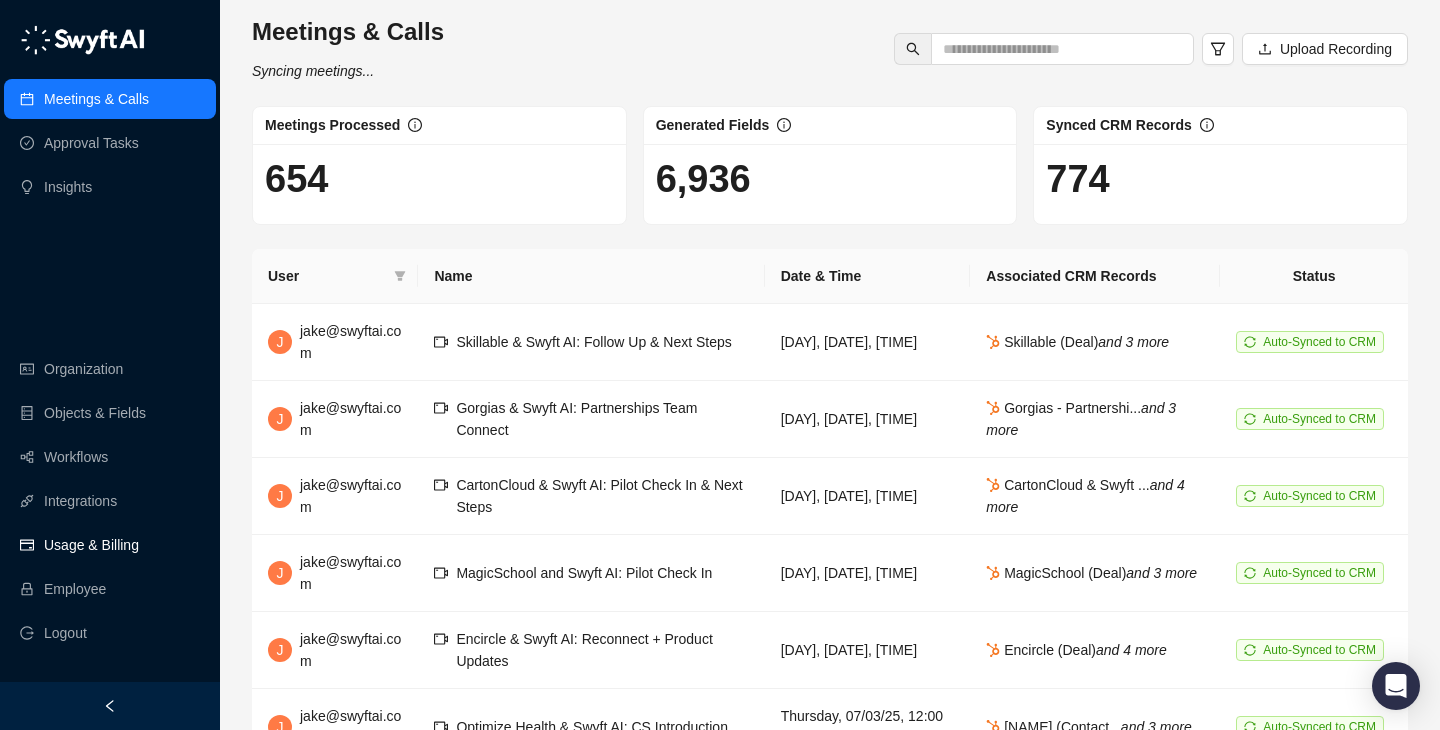 click on "Usage & Billing" at bounding box center [91, 545] 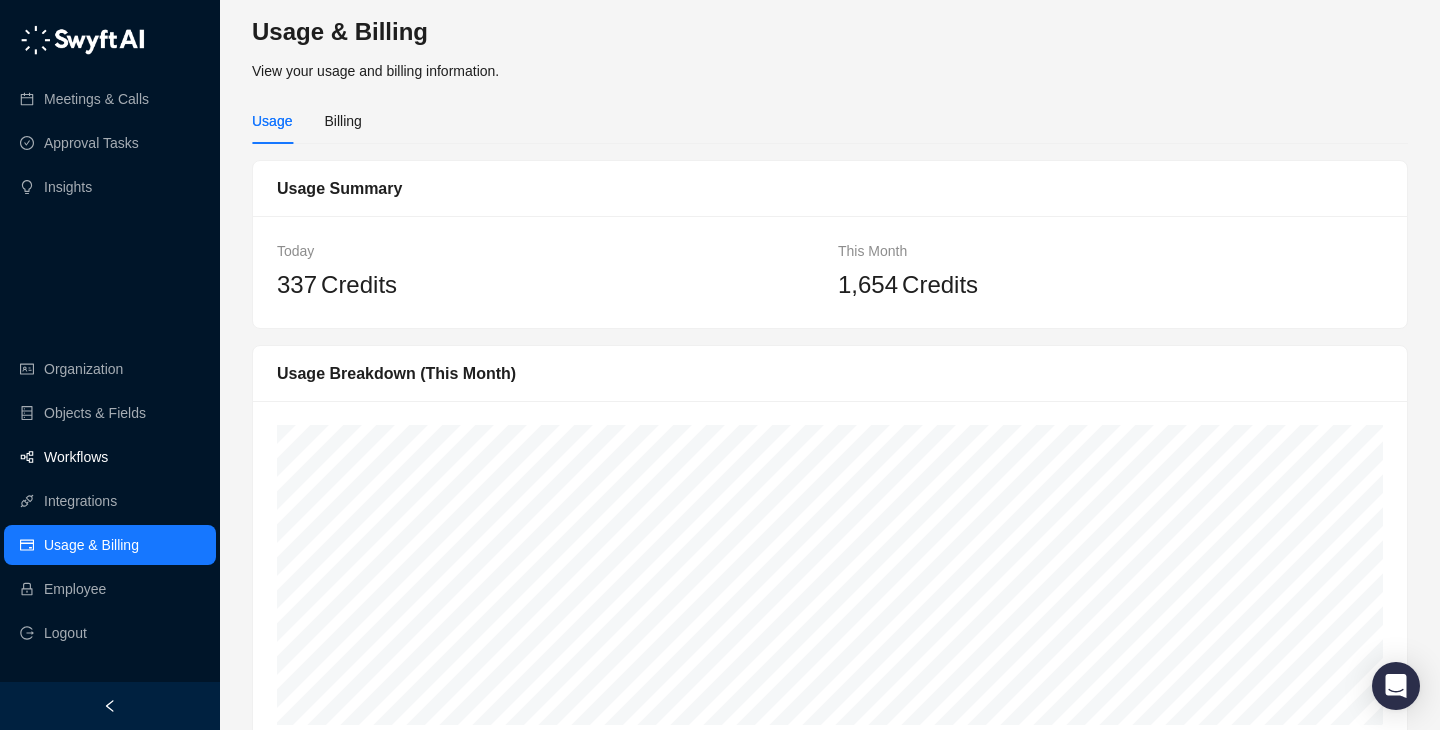 click on "Workflows" at bounding box center (110, 457) 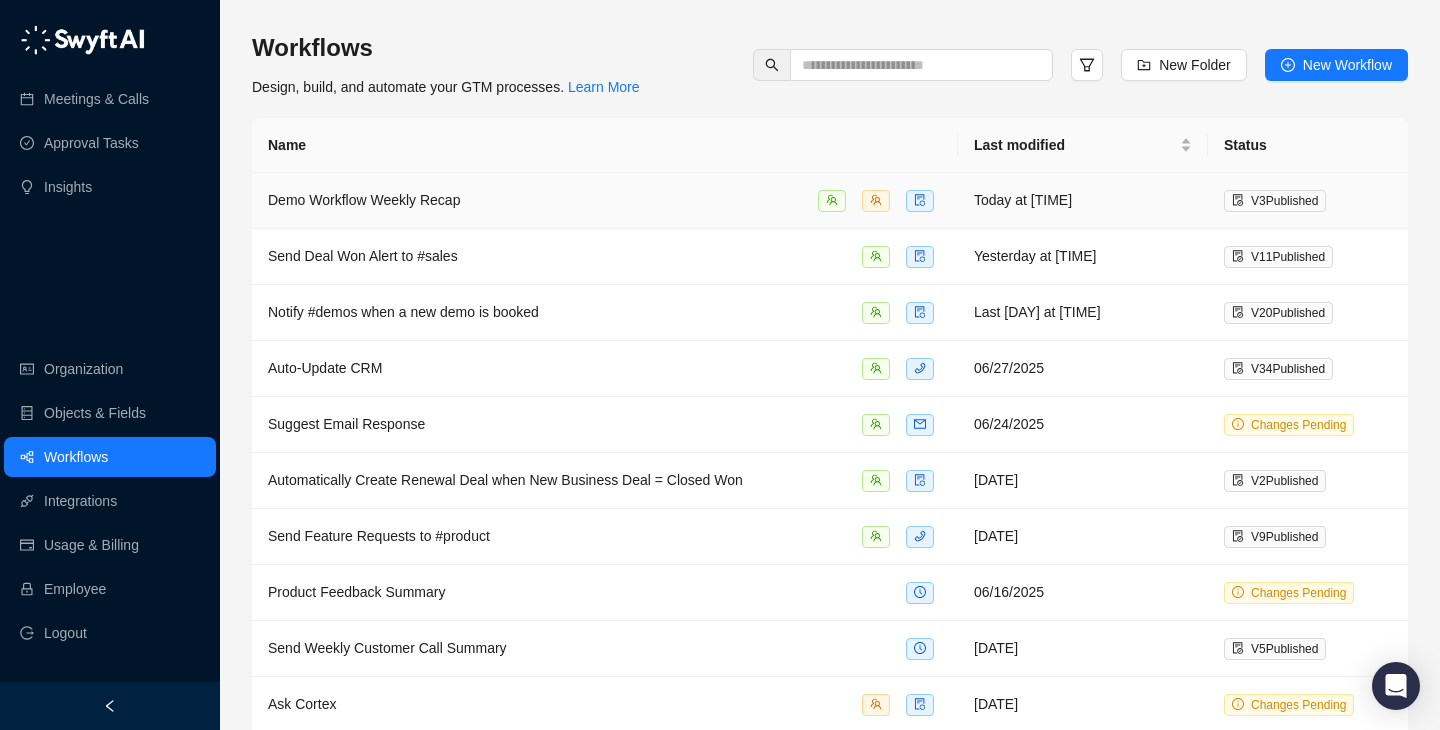 click on "Demo Workflow Weekly Recap" at bounding box center [605, 200] 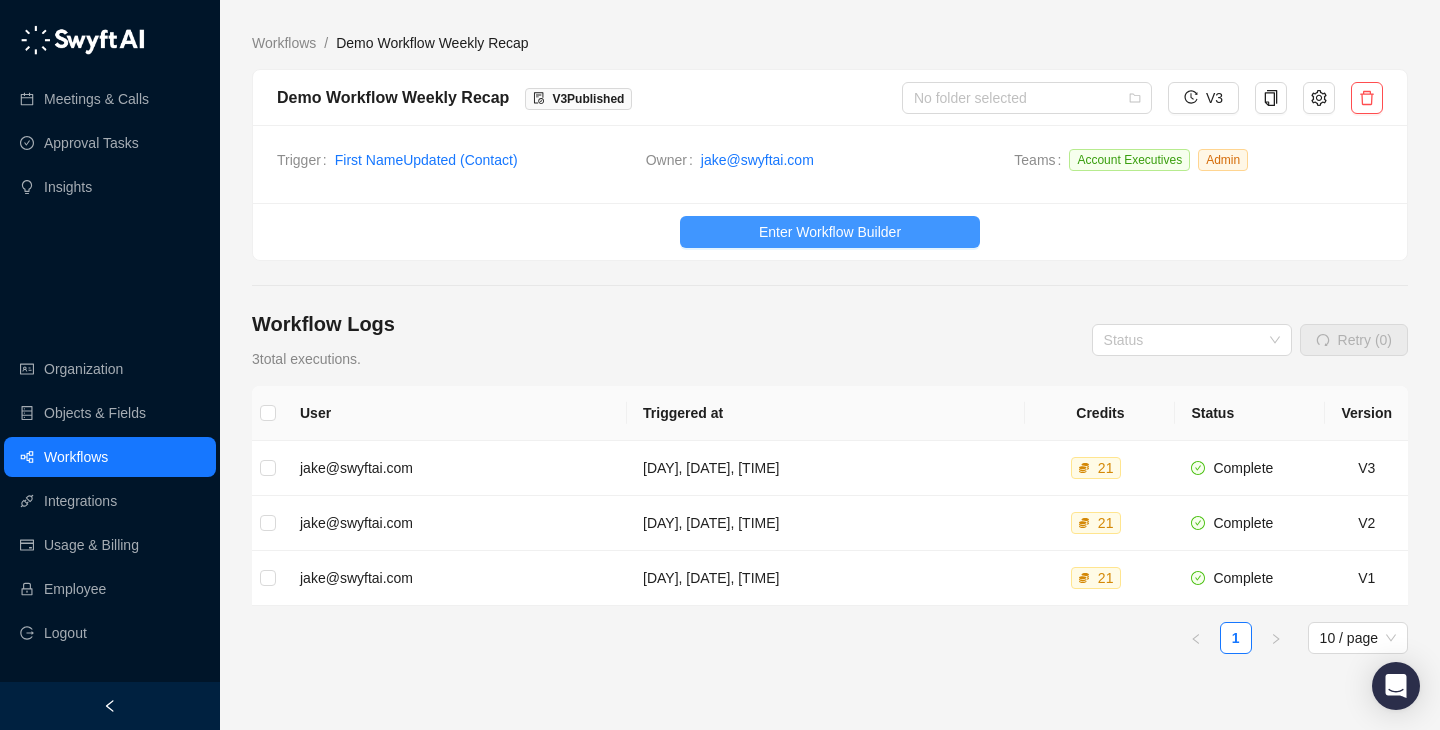 click on "Enter Workflow Builder" at bounding box center [830, 232] 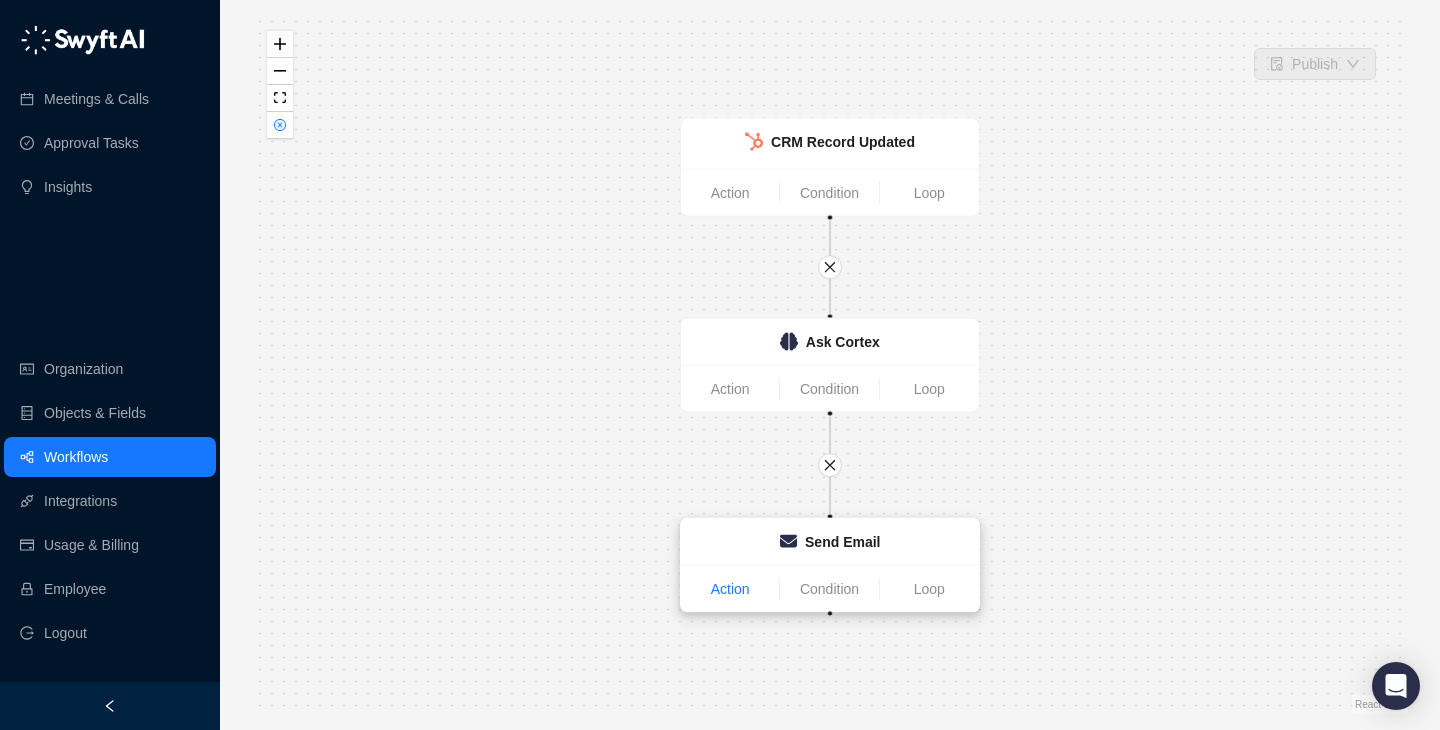 click on "Action" at bounding box center [730, 589] 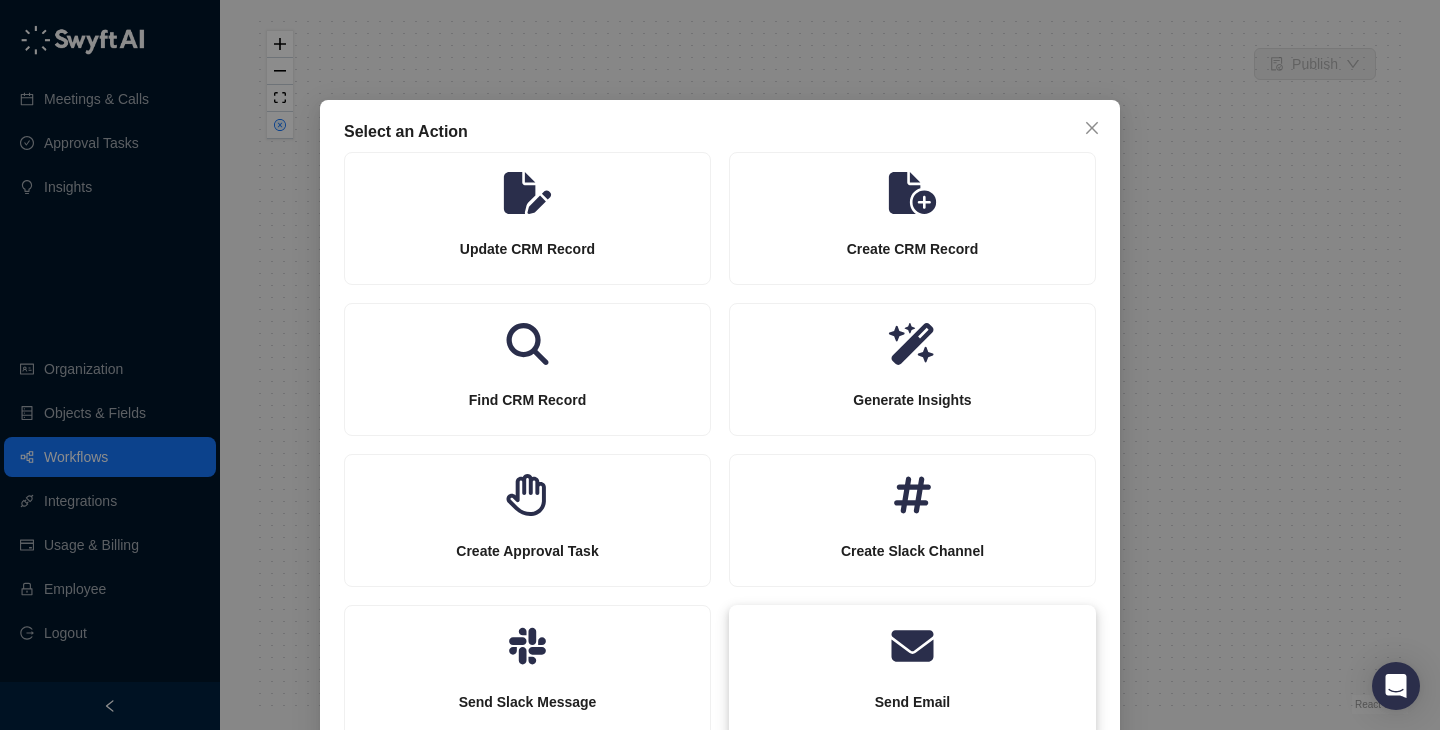 scroll, scrollTop: 203, scrollLeft: 0, axis: vertical 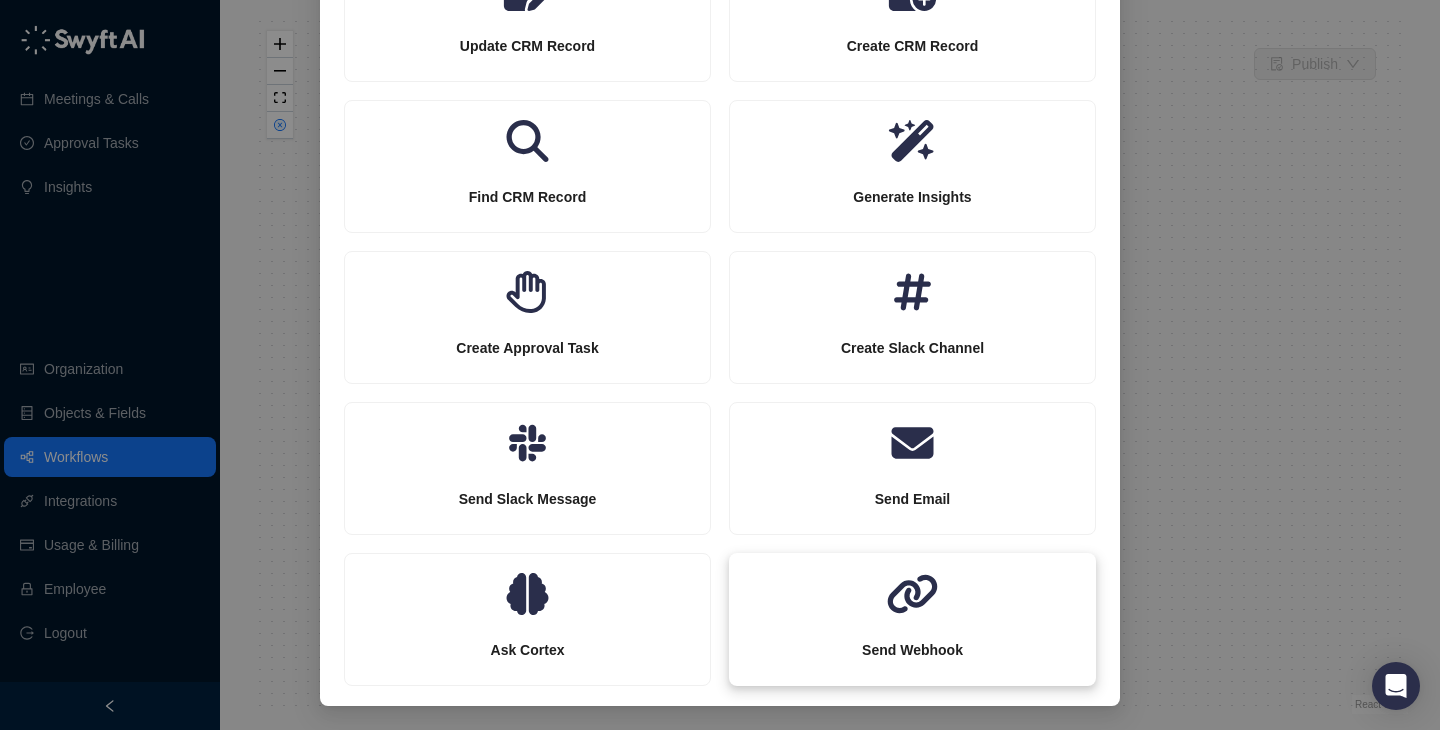 click on "Send Webhook" at bounding box center (527, 46) 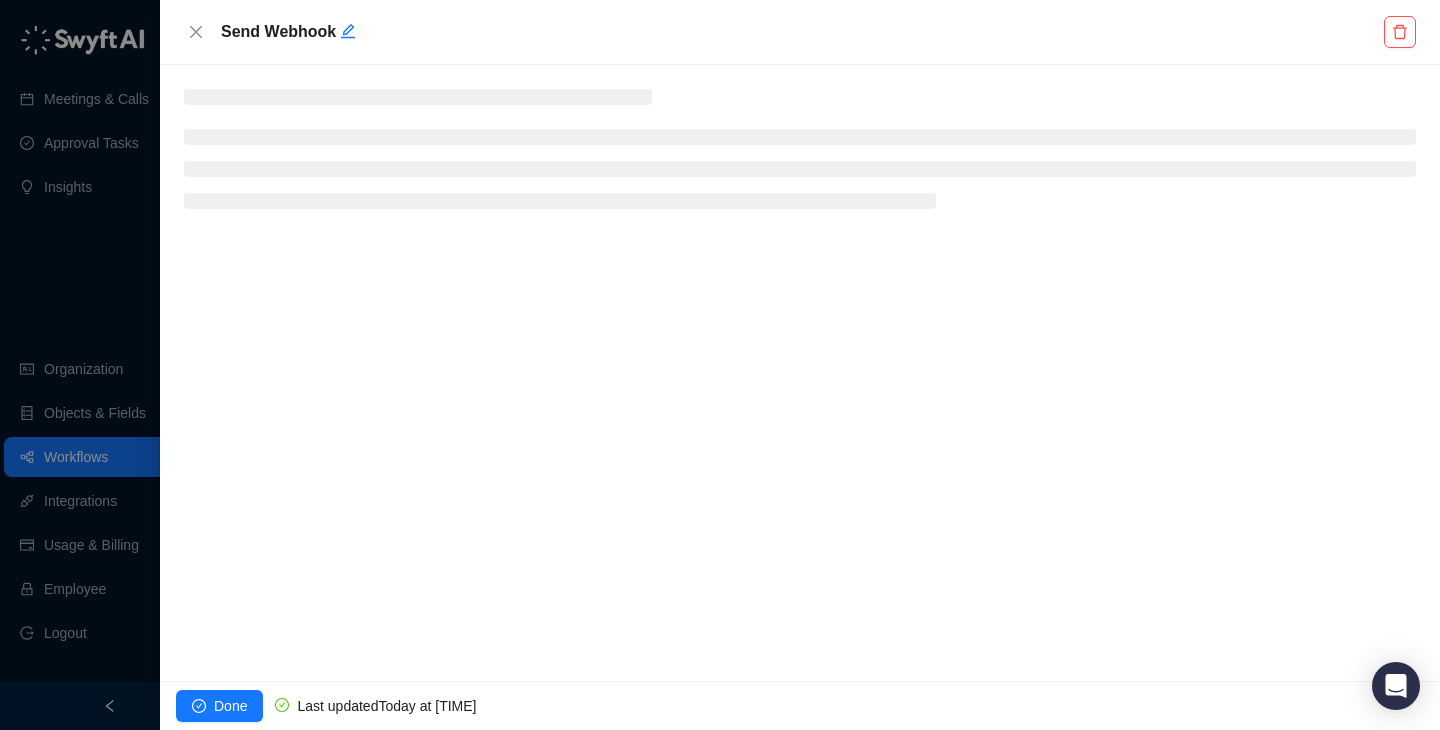 scroll, scrollTop: 0, scrollLeft: 0, axis: both 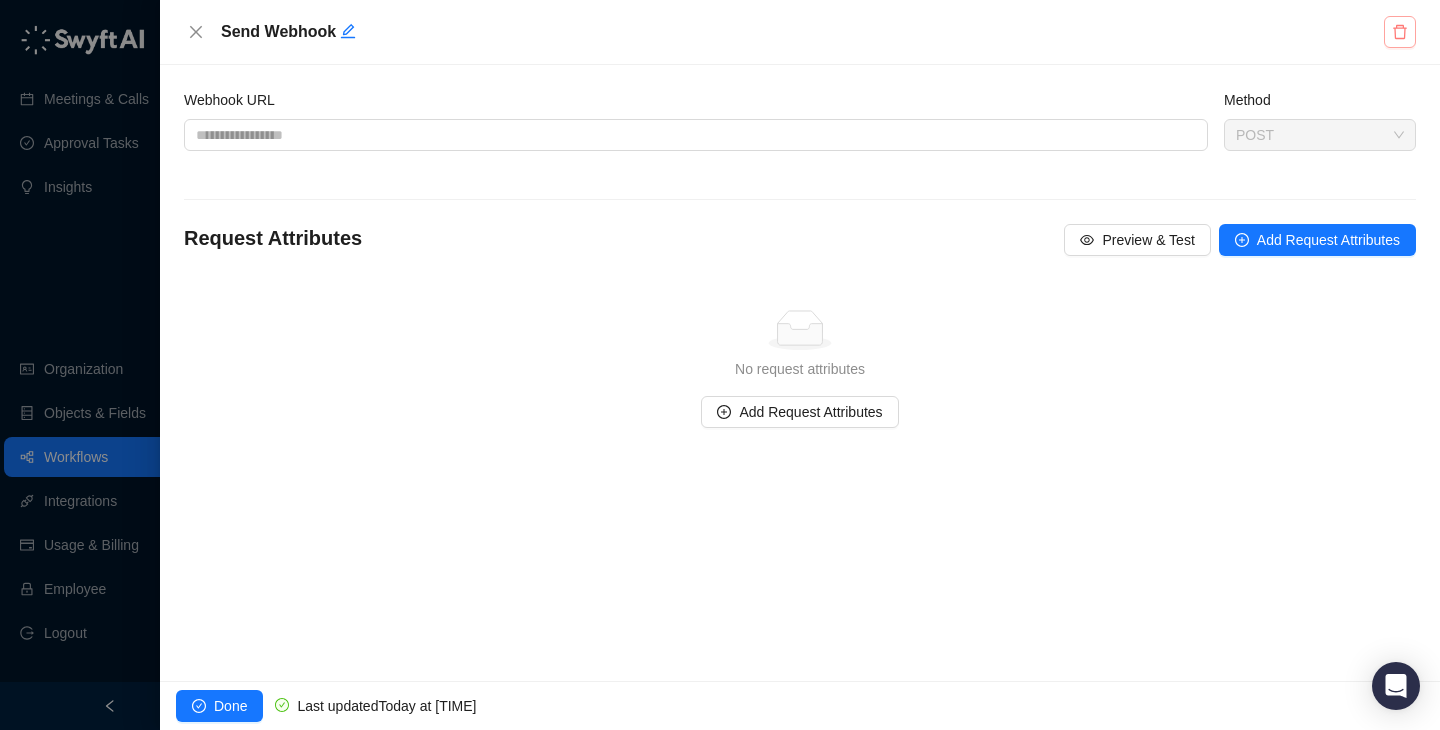 click at bounding box center (1400, 32) 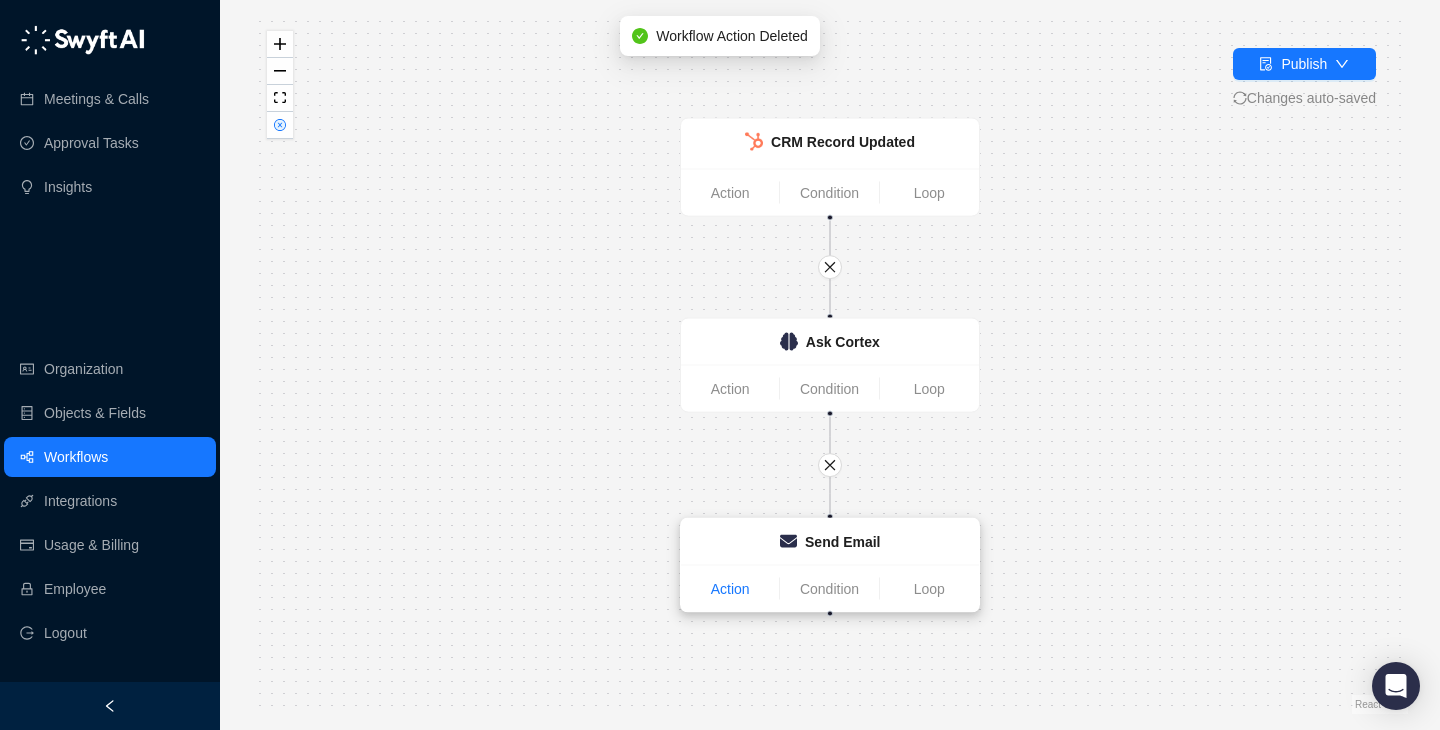 click on "Action" at bounding box center [730, 589] 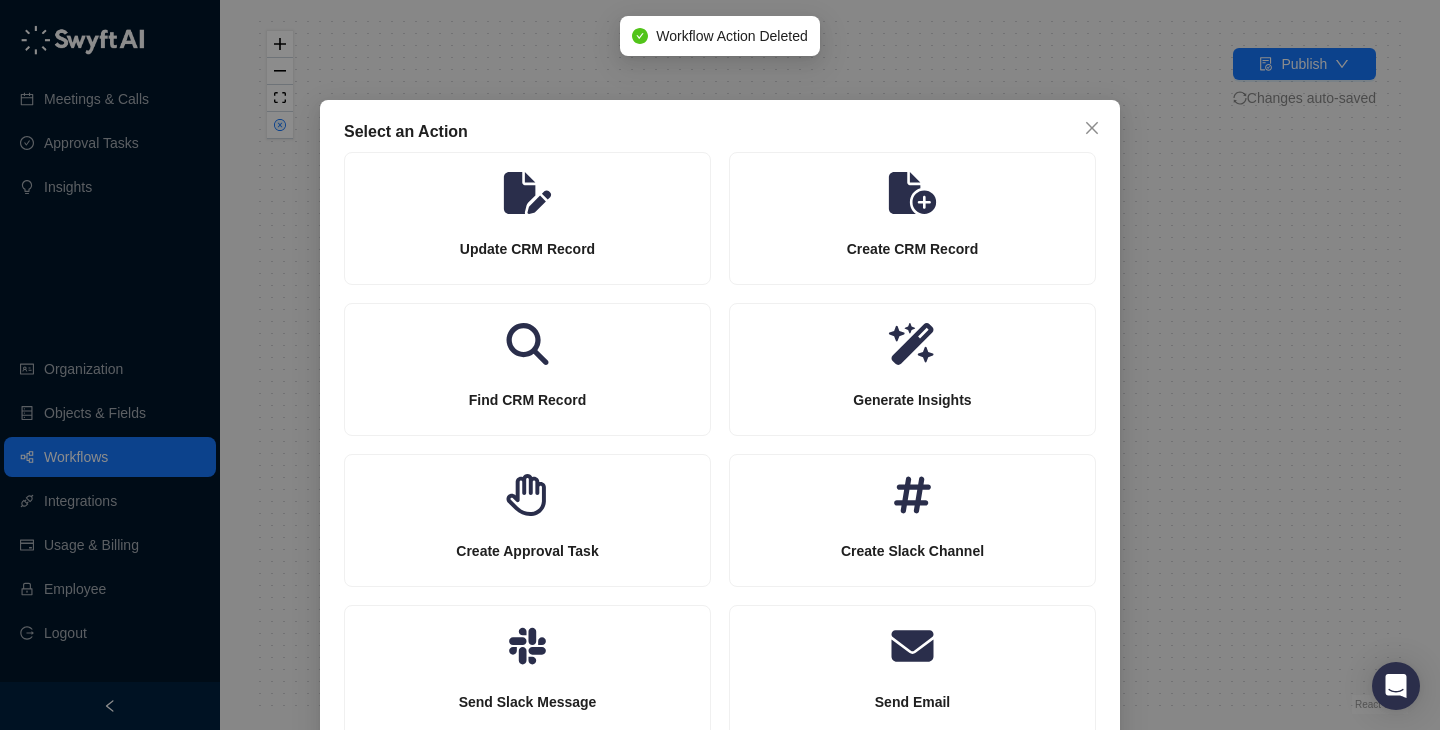 click on "Select an Action Update CRM Record Create CRM Record Find CRM Record Generate Insights Create Approval Task Create Slack Channel Send Slack Message Send Email Ask Cortex Send Webhook" at bounding box center [720, 365] 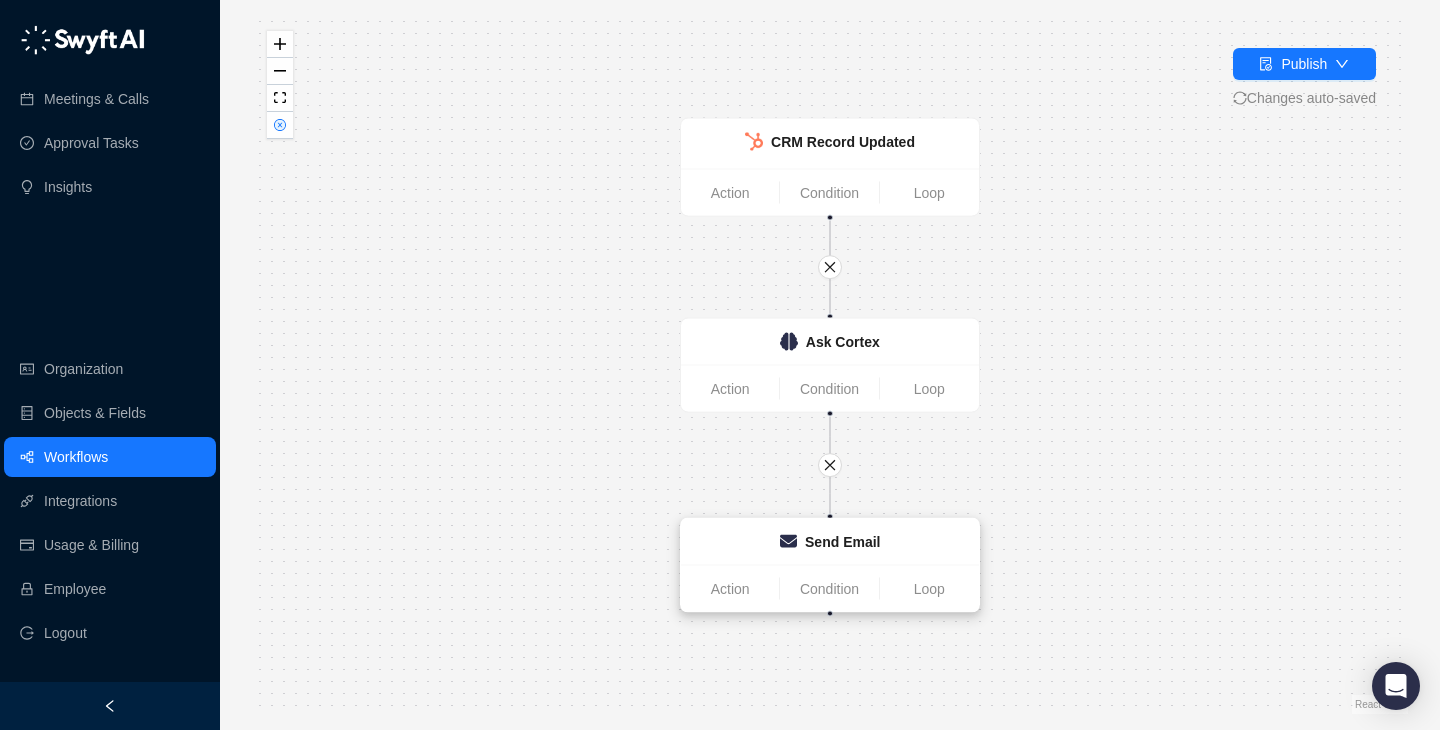 click on "Send Email" at bounding box center (842, 542) 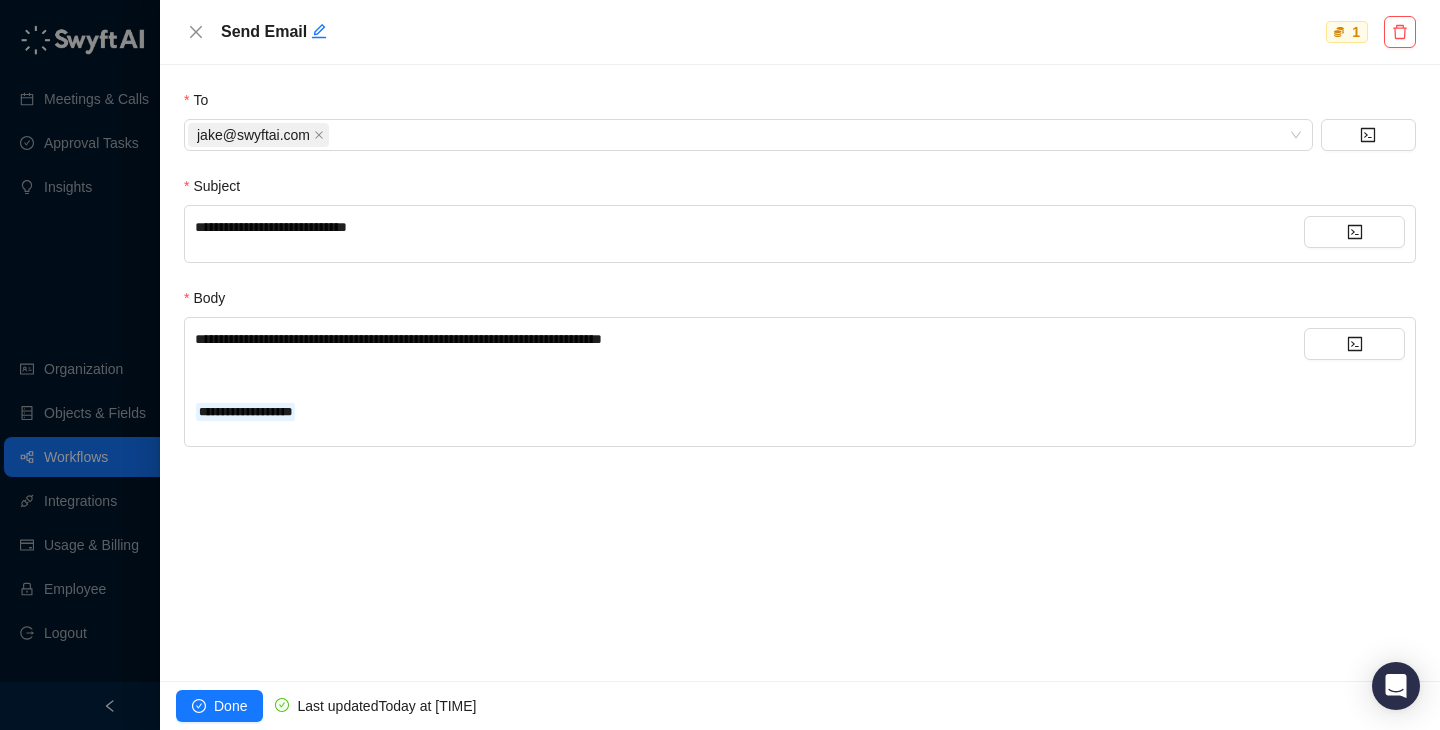 click at bounding box center [720, 365] 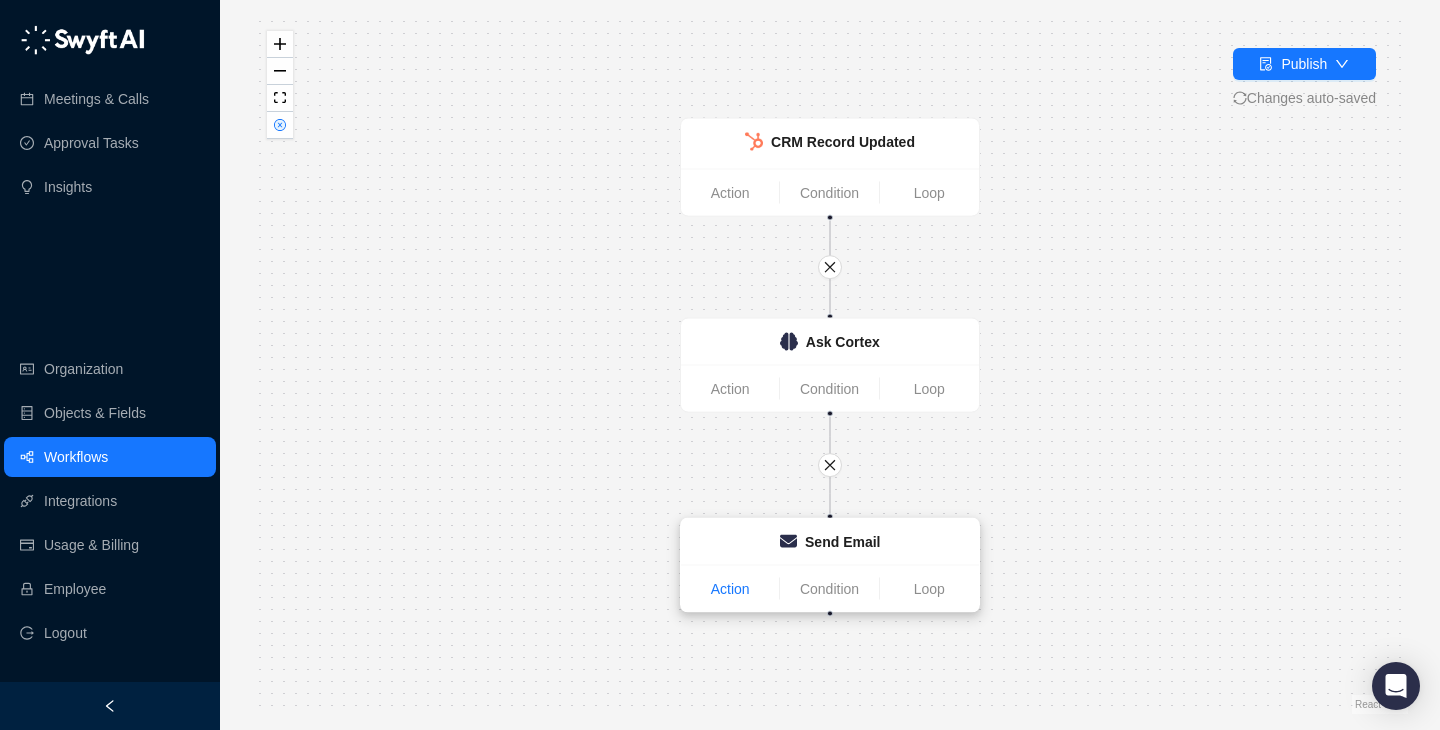 click on "Action" at bounding box center [730, 589] 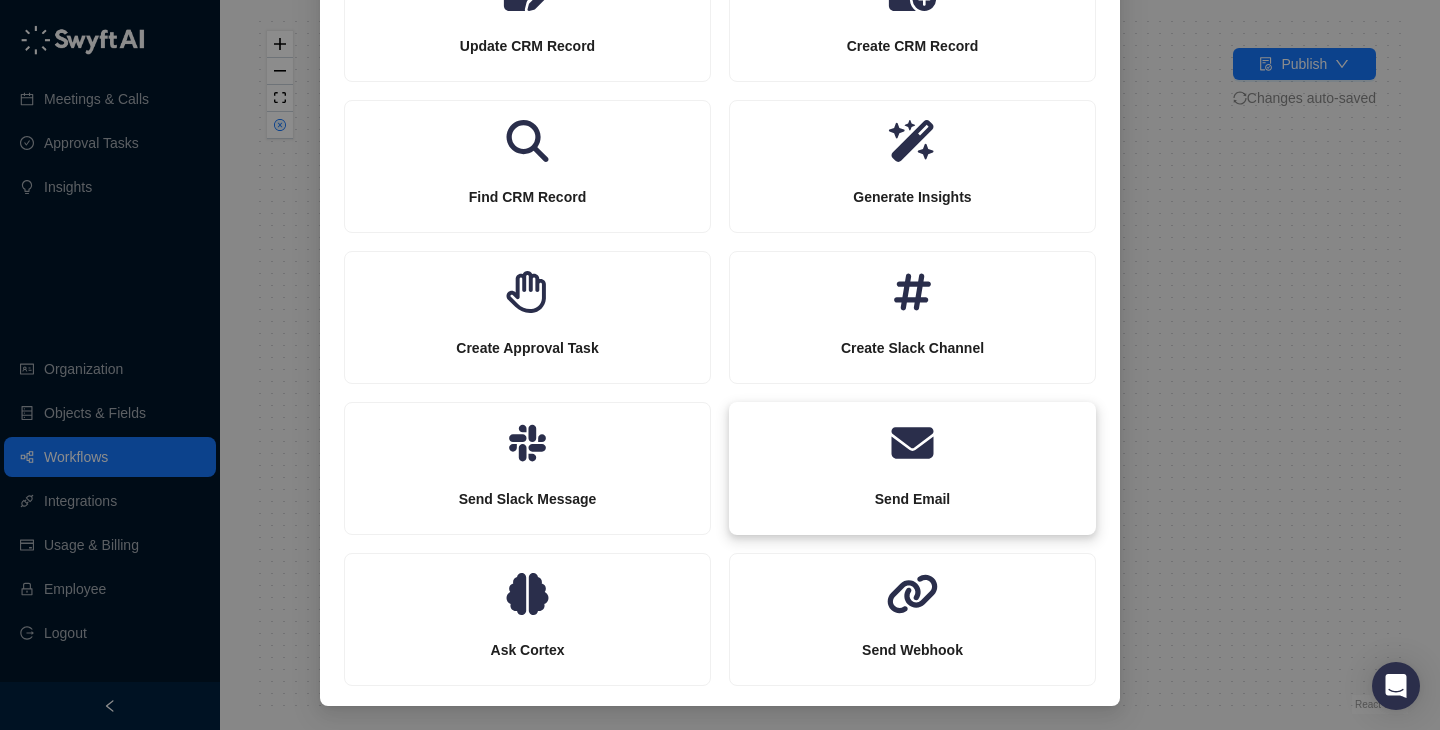 click on "Send Webhook" at bounding box center [527, 46] 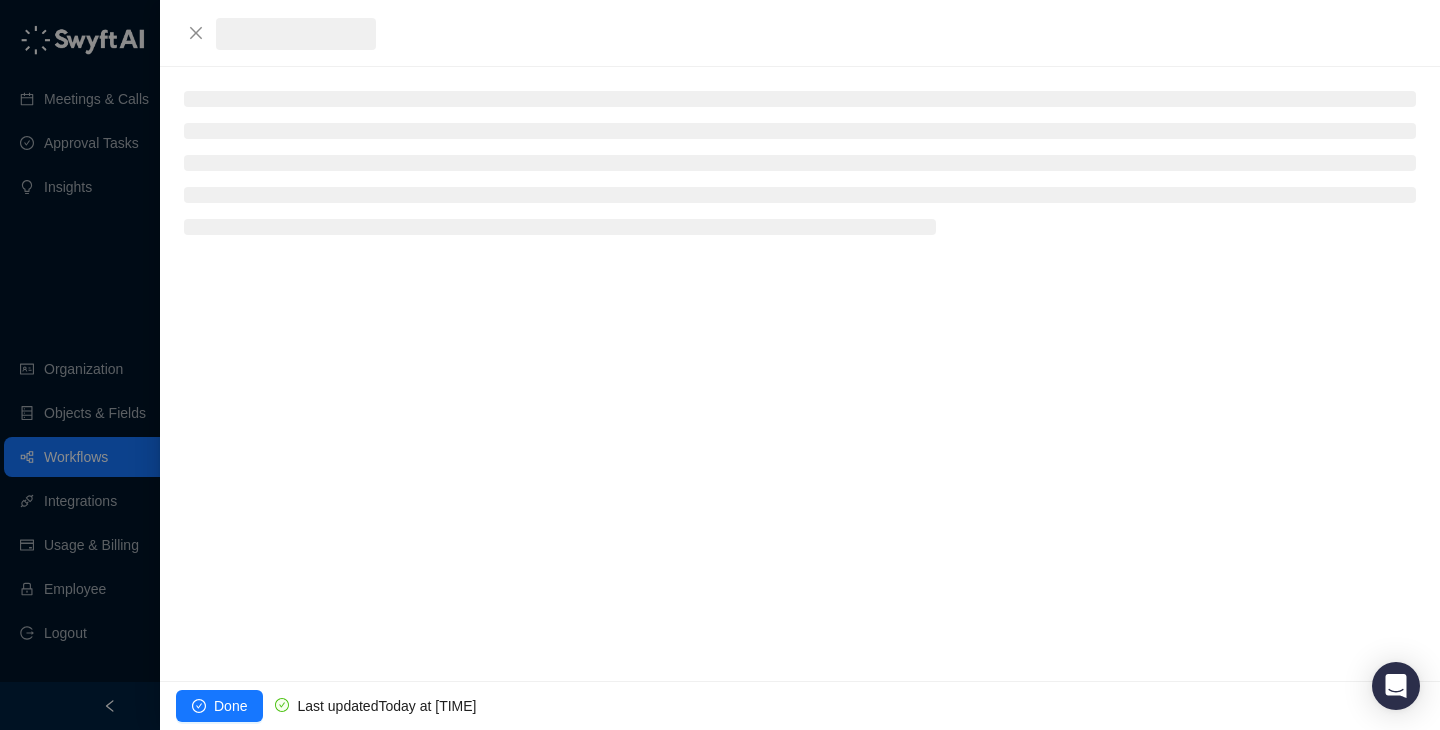 scroll, scrollTop: 103, scrollLeft: 0, axis: vertical 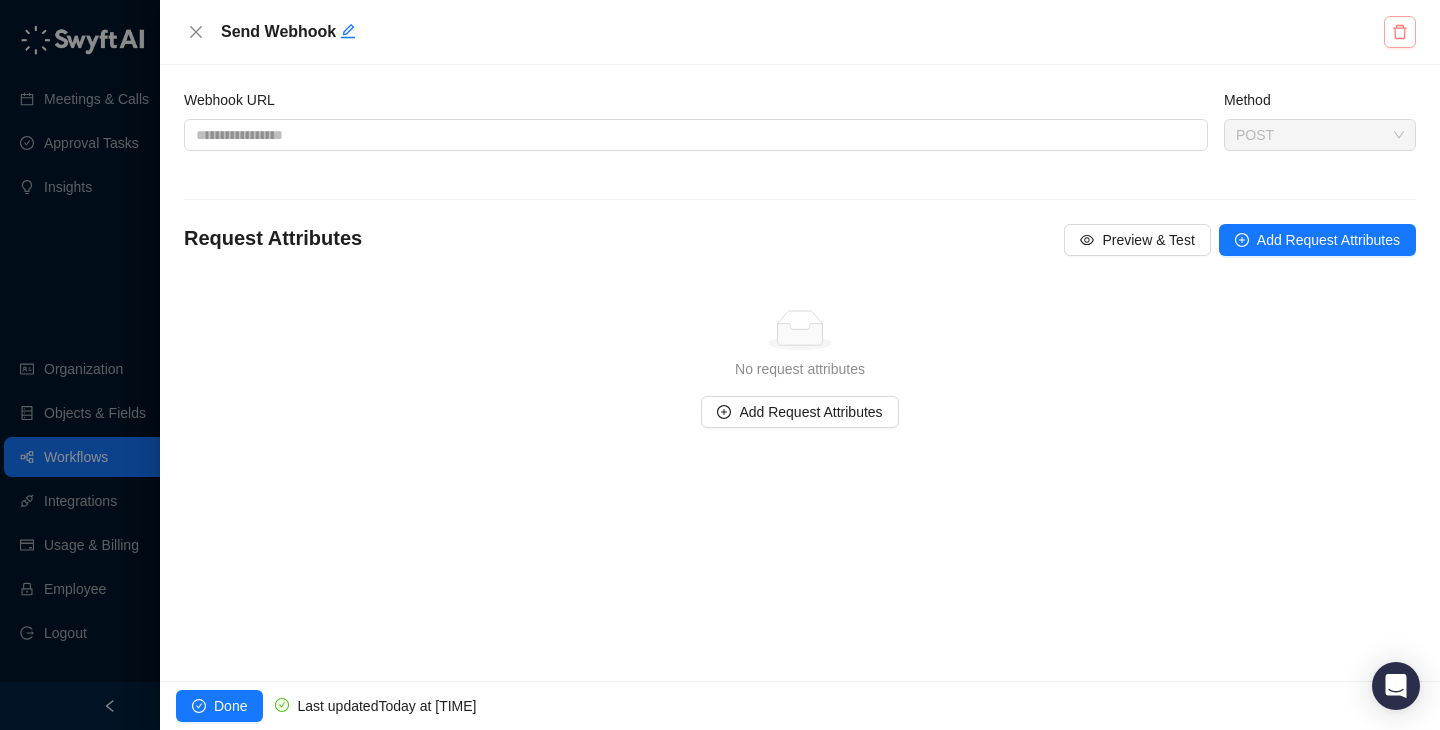 click at bounding box center (1400, 32) 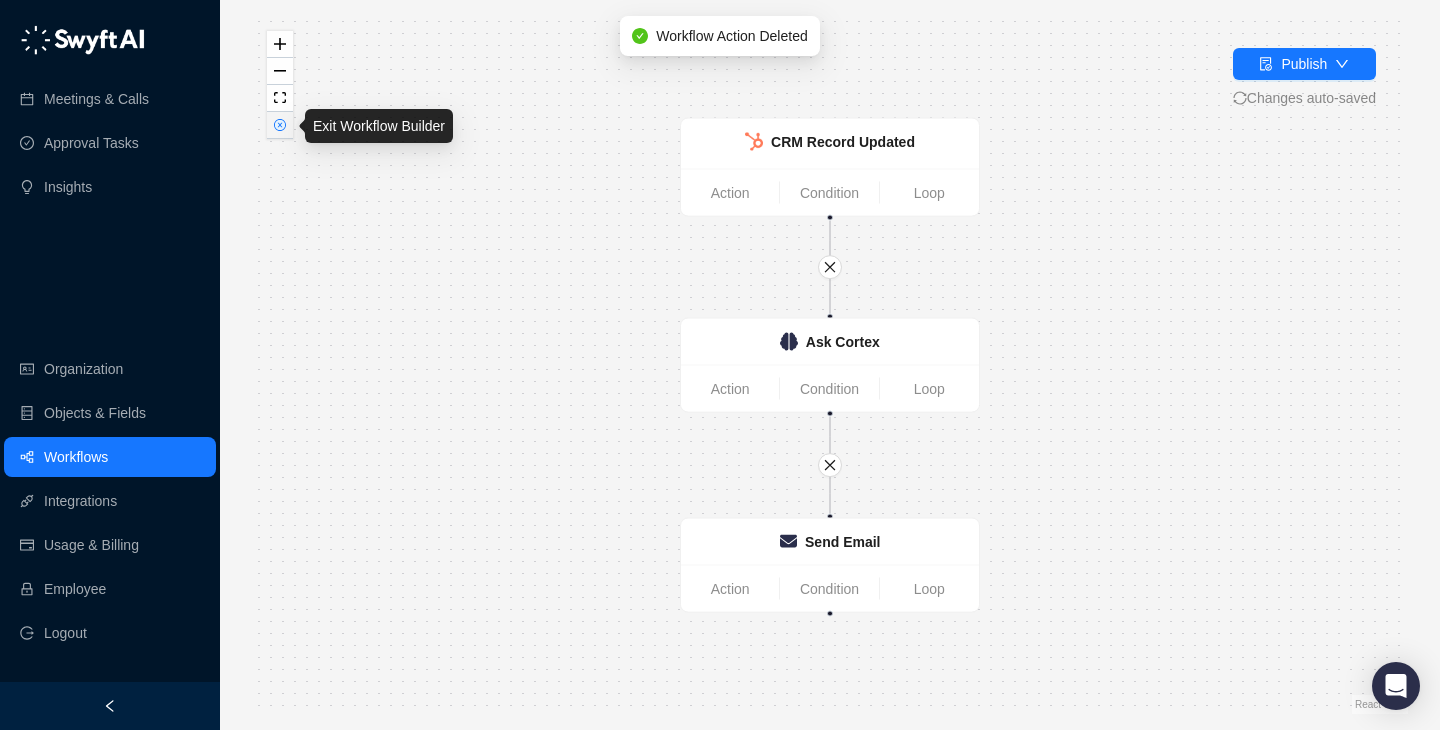click at bounding box center (280, 125) 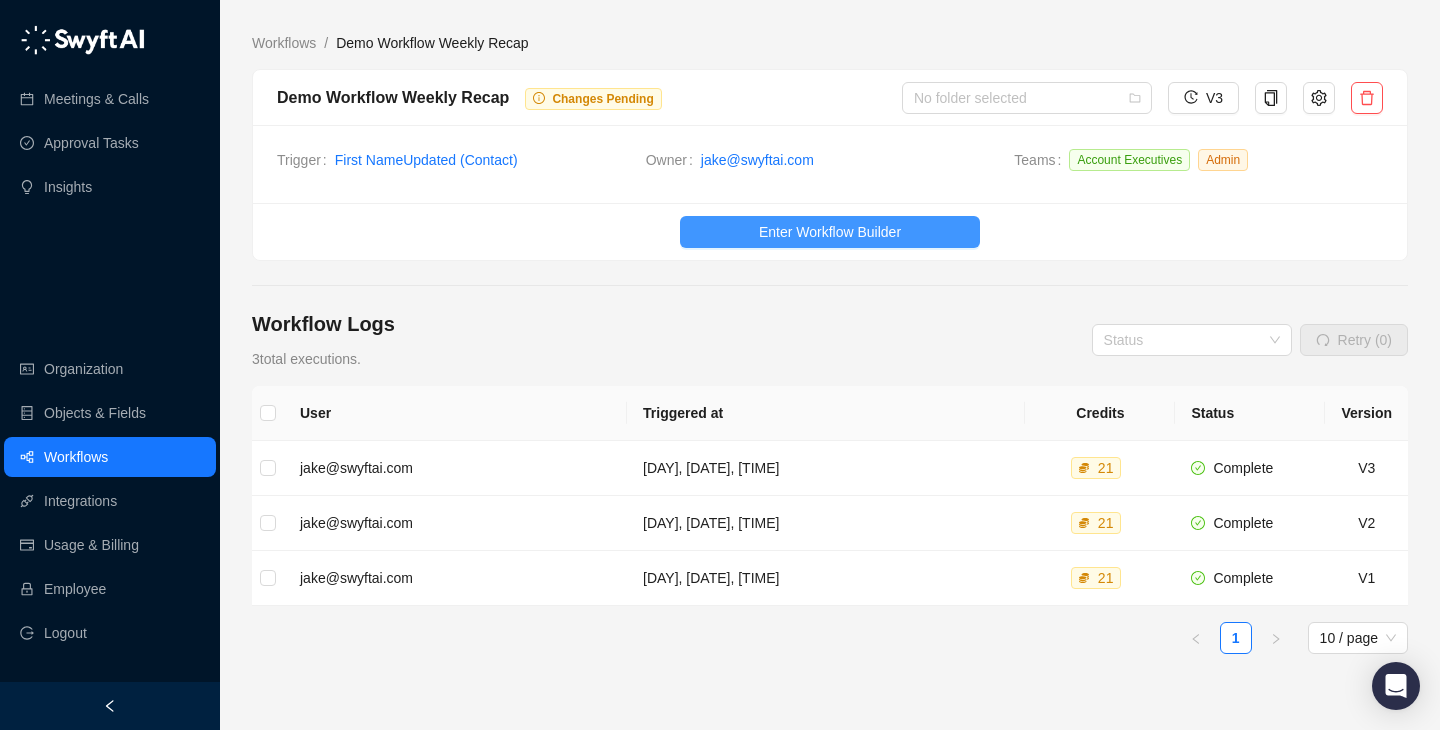 click on "Enter Workflow Builder" at bounding box center (830, 232) 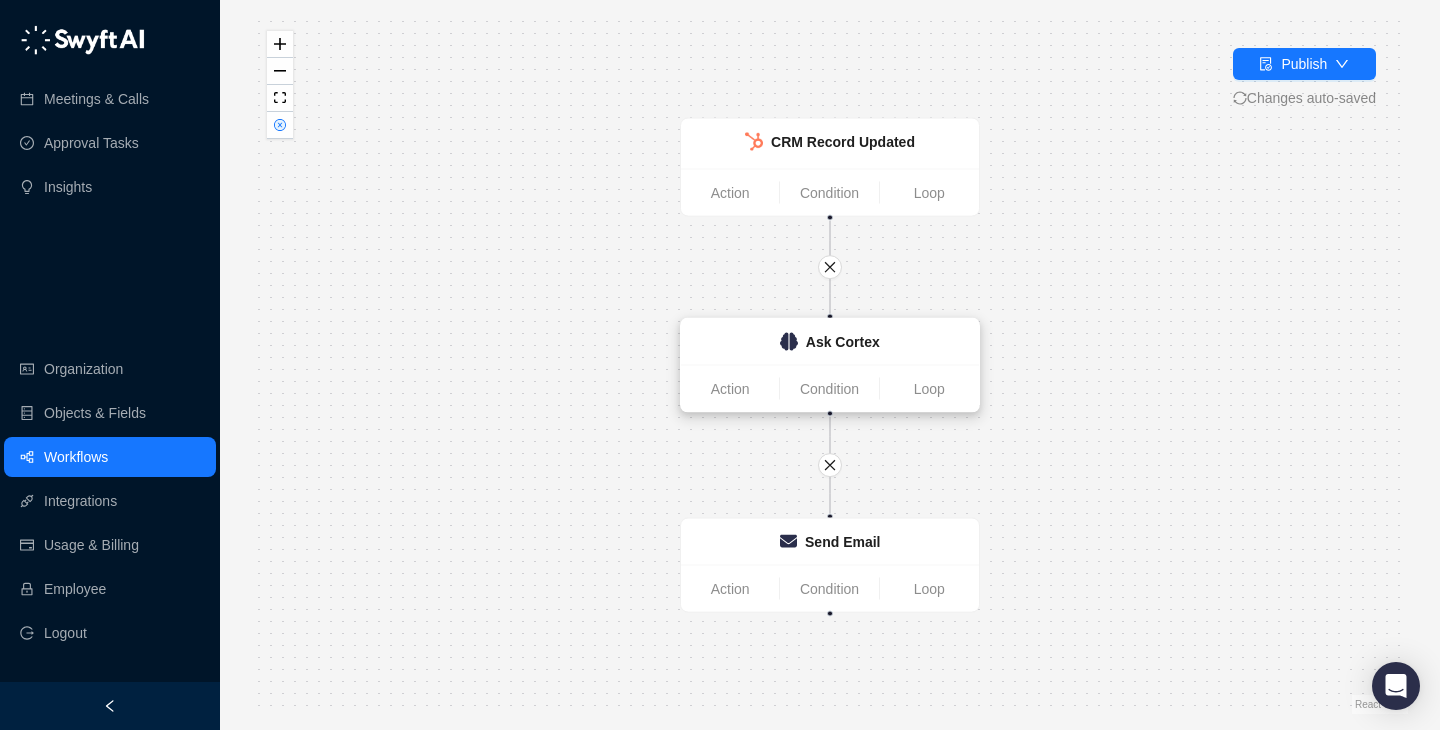 click on "Ask Cortex" at bounding box center [843, 342] 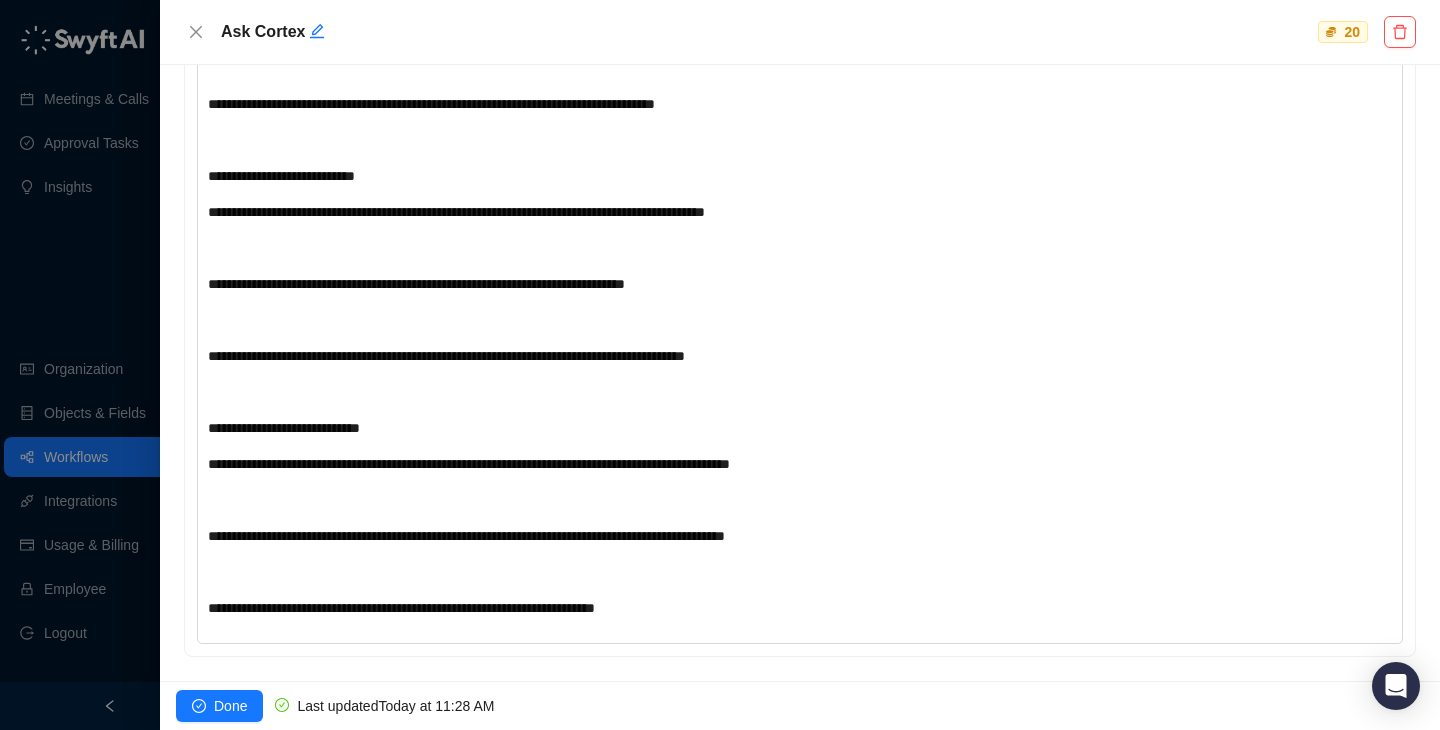 scroll, scrollTop: 0, scrollLeft: 0, axis: both 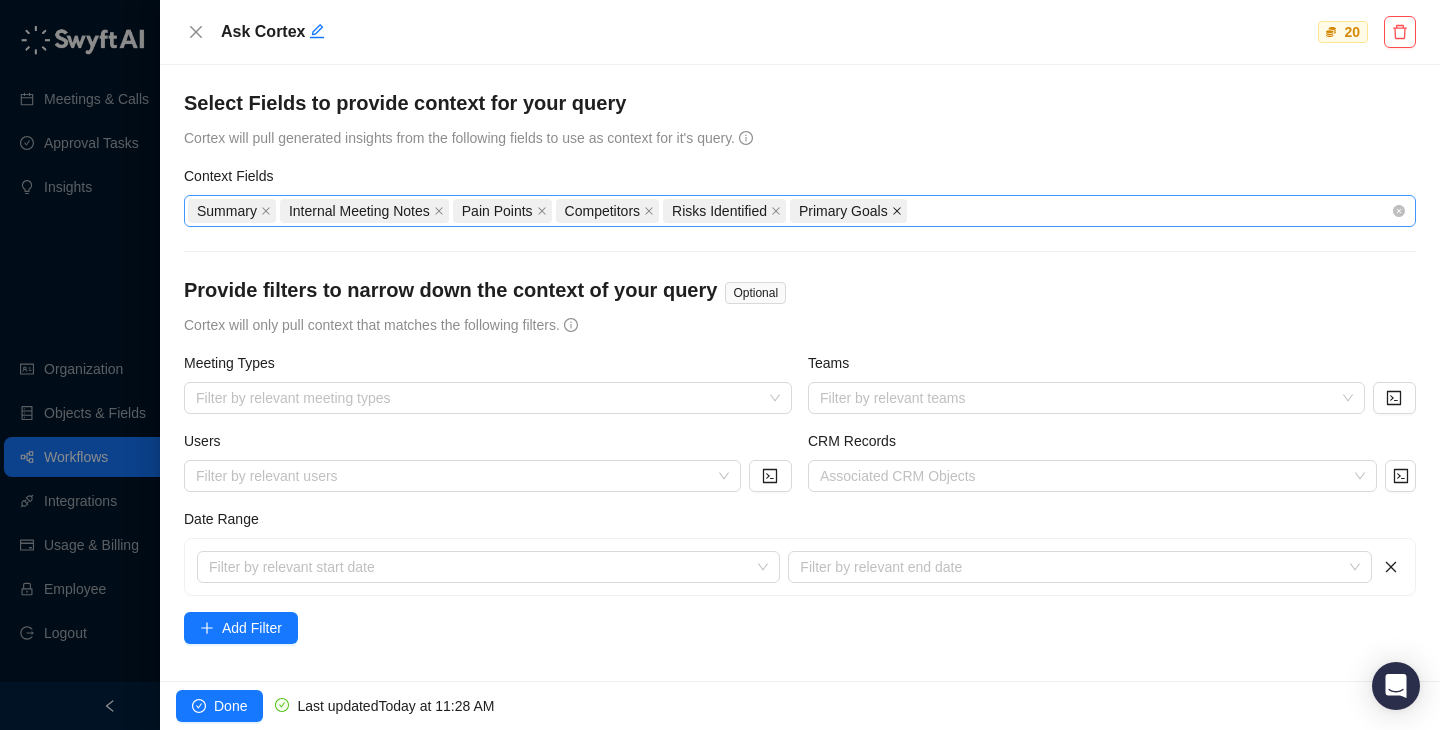 click at bounding box center (266, 211) 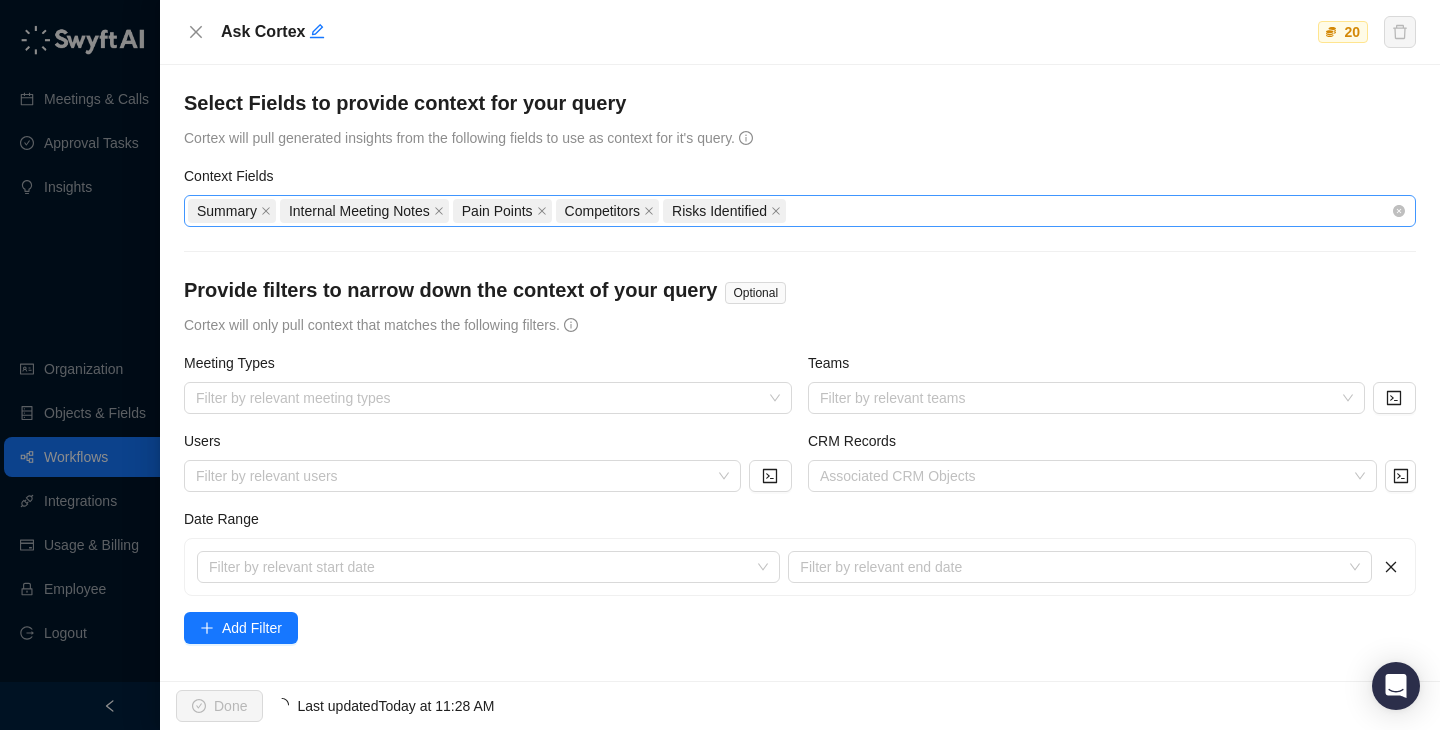 click on "Provide filters to narrow down the context of your query Optional" at bounding box center [800, 295] 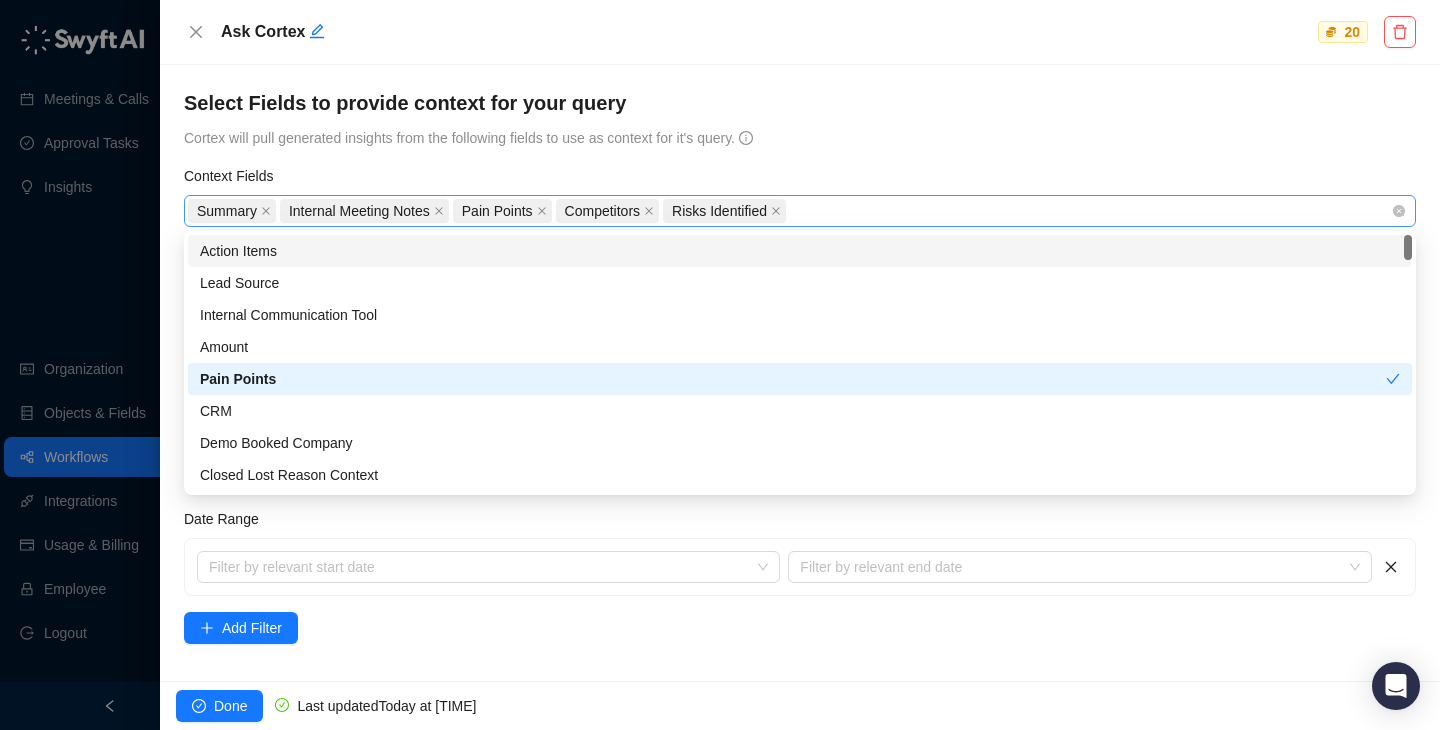 click on "Summary Internal Meeting Notes Pain Points Competitors  Risks Identified" at bounding box center (789, 211) 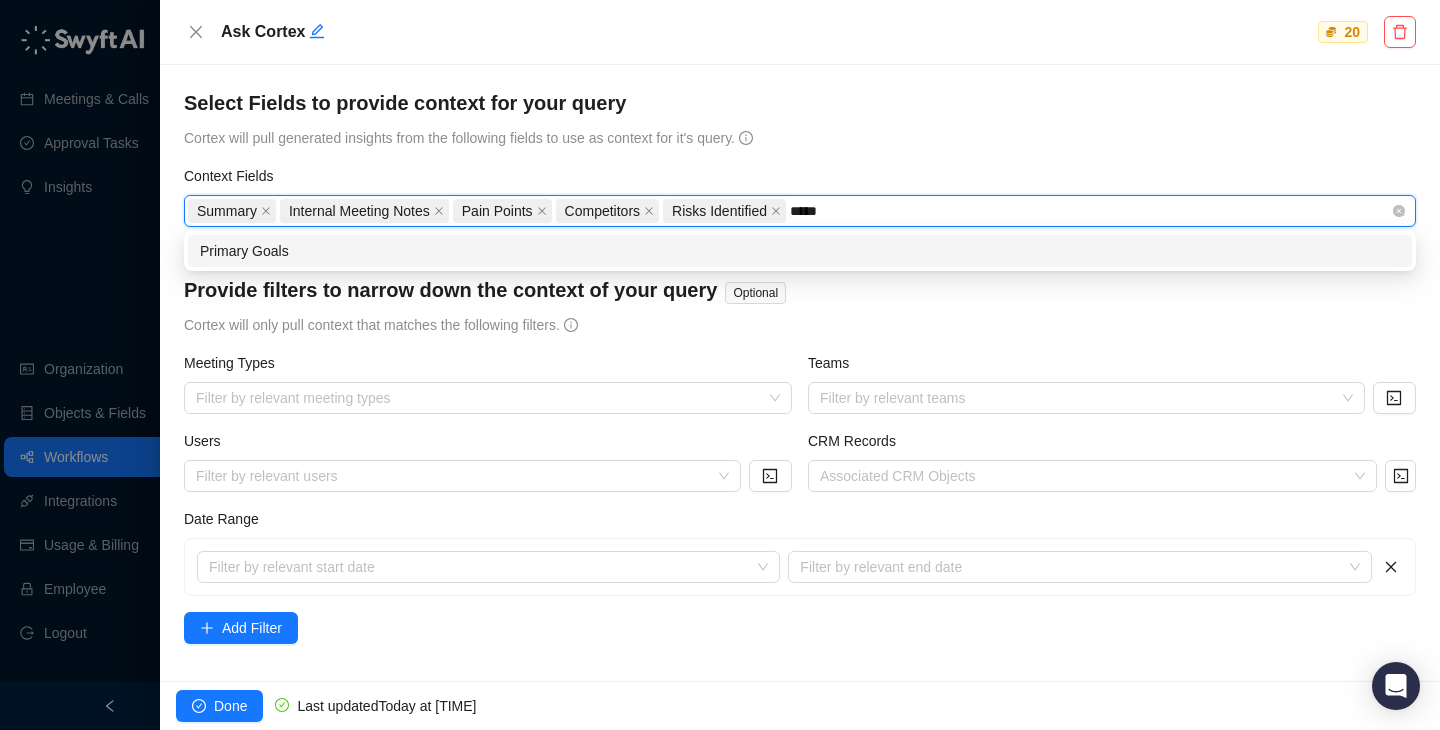 type on "******" 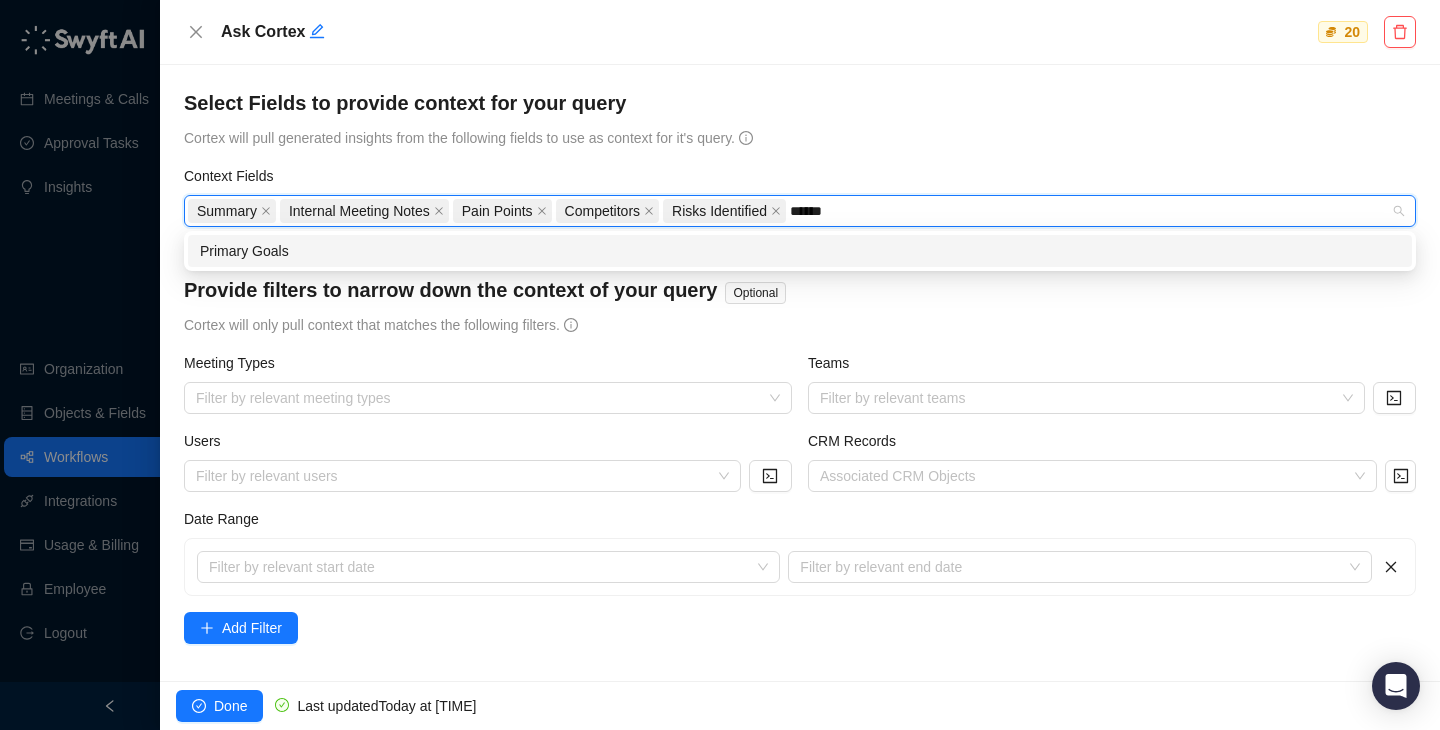 click on "Primary Goals" at bounding box center (800, 251) 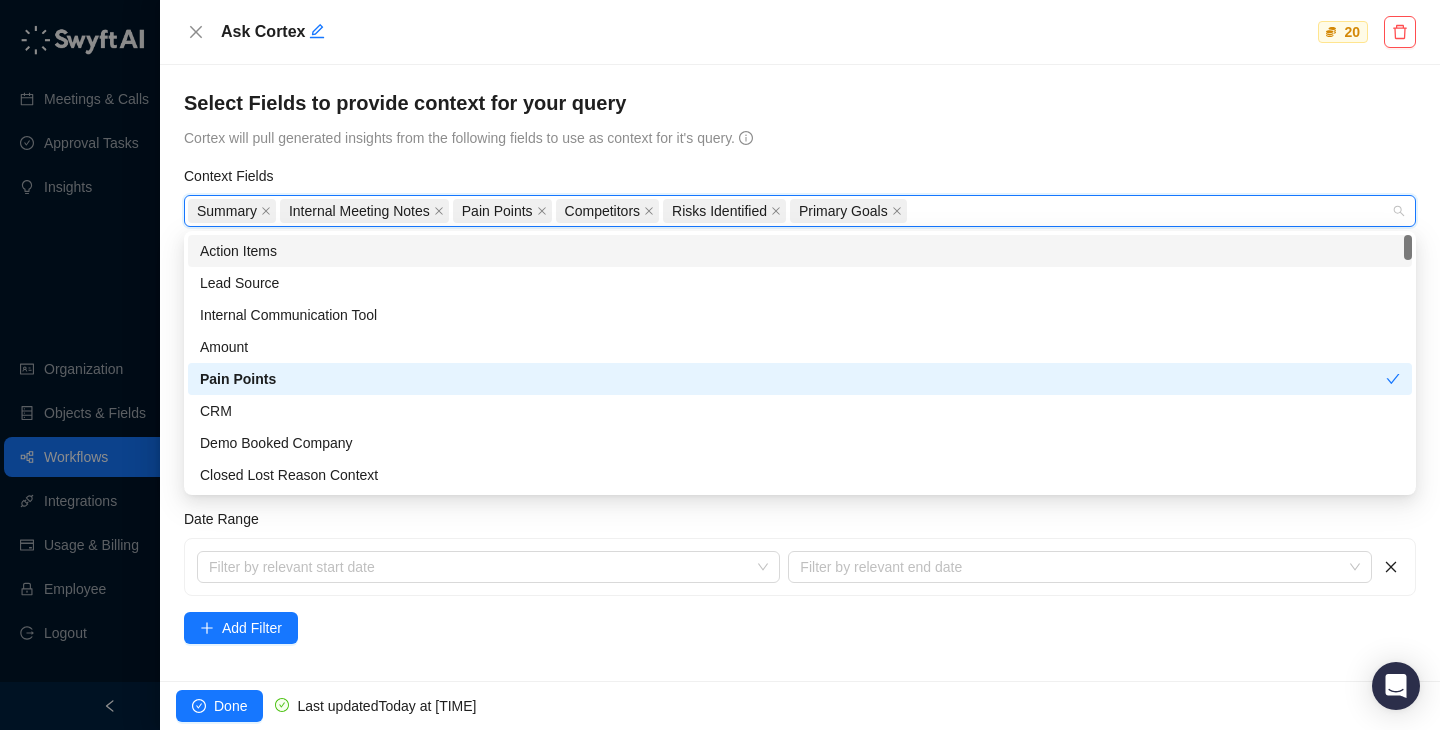 click on "Cortex will pull generated insights from the following fields to use as context for it's query." at bounding box center (461, 138) 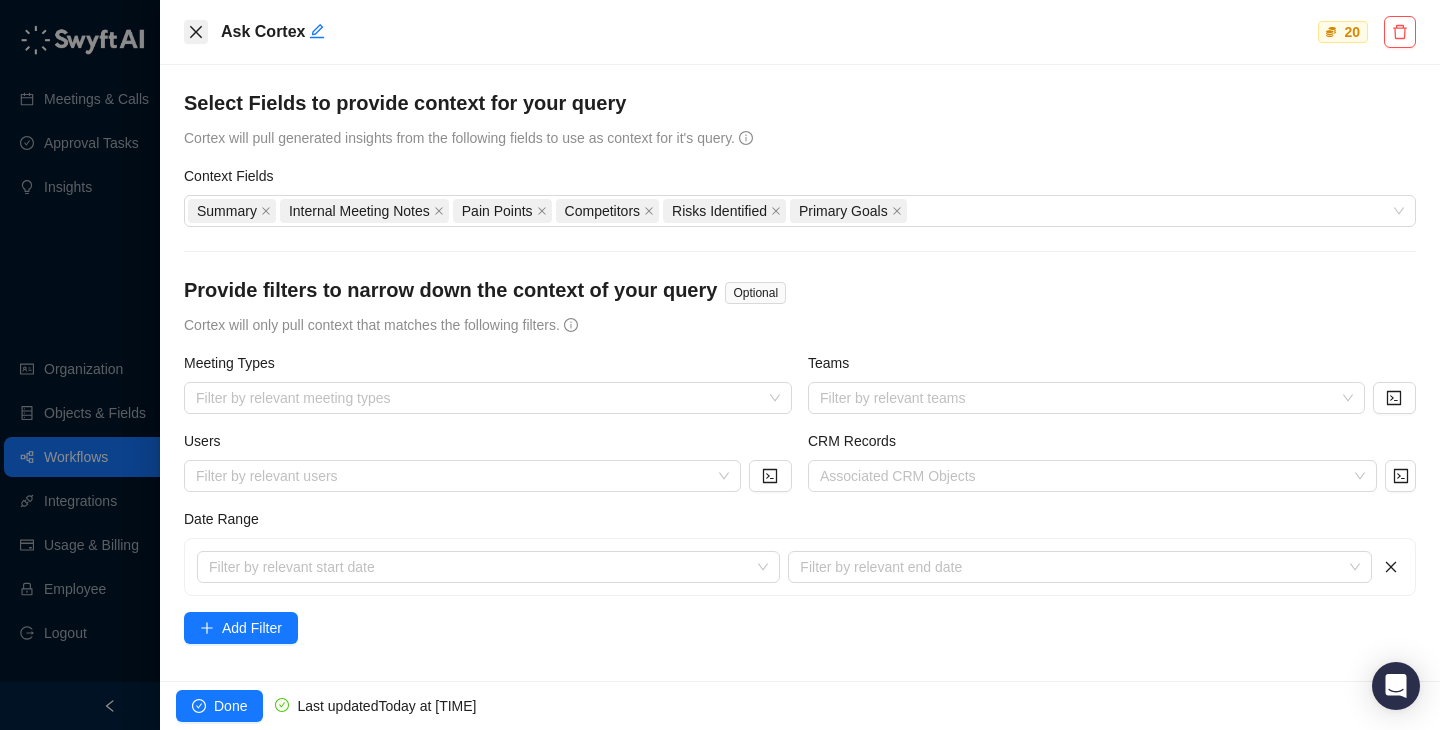 click at bounding box center [196, 32] 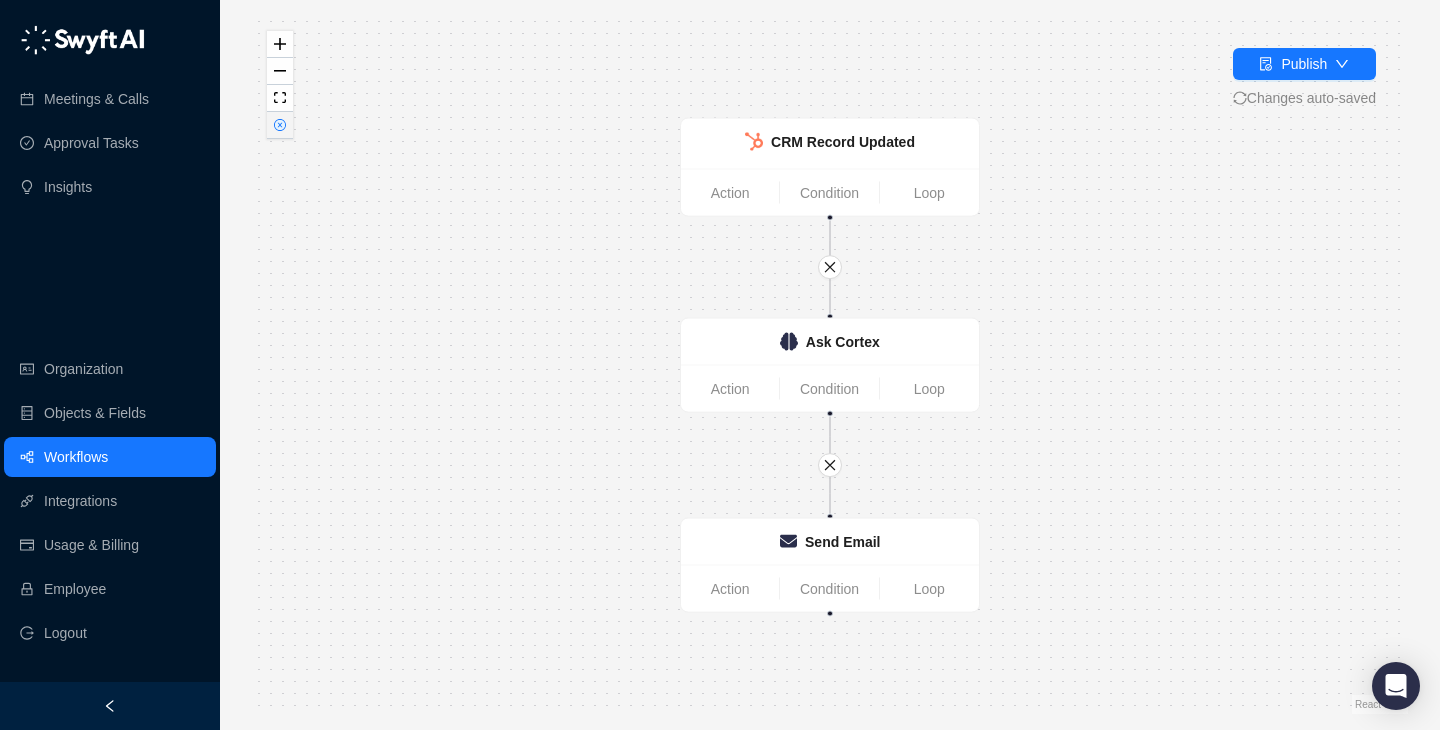 click at bounding box center [280, 125] 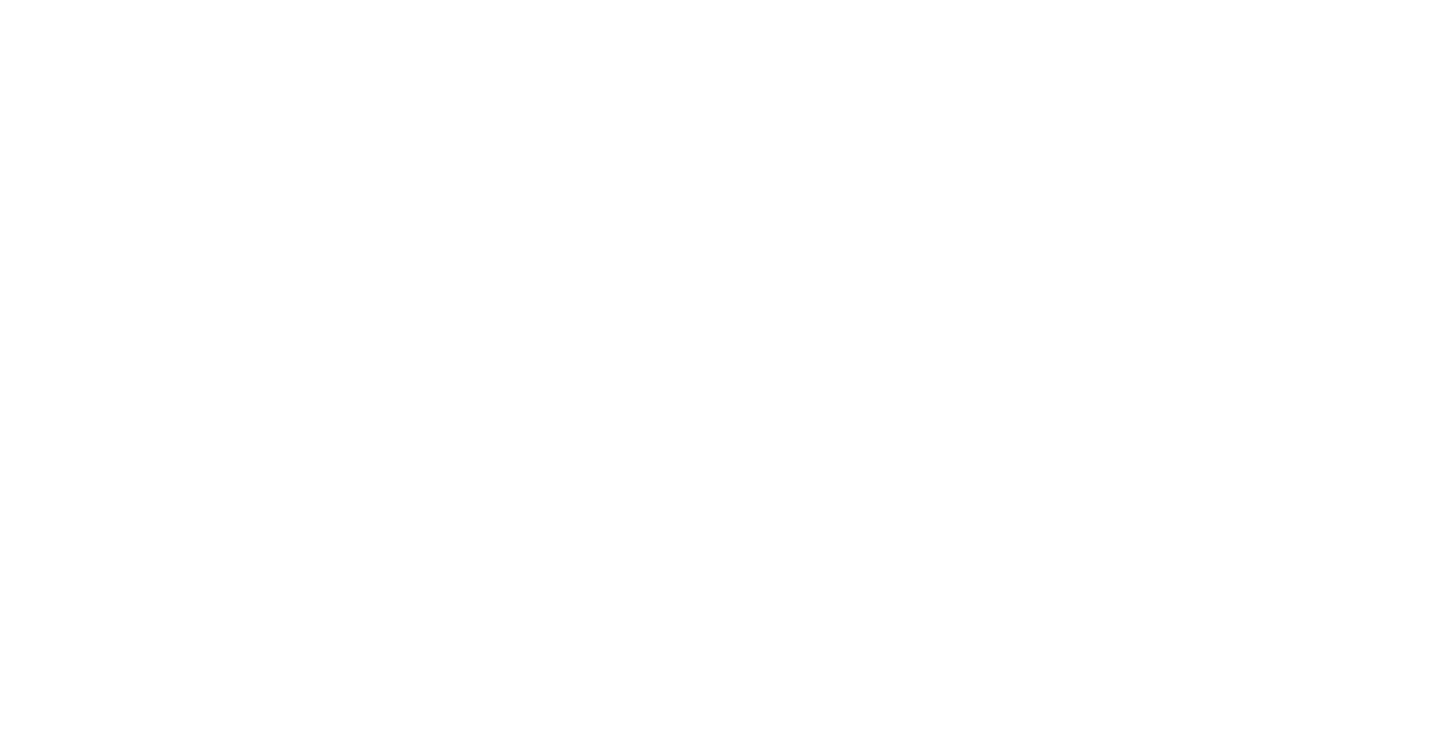 scroll, scrollTop: 0, scrollLeft: 0, axis: both 